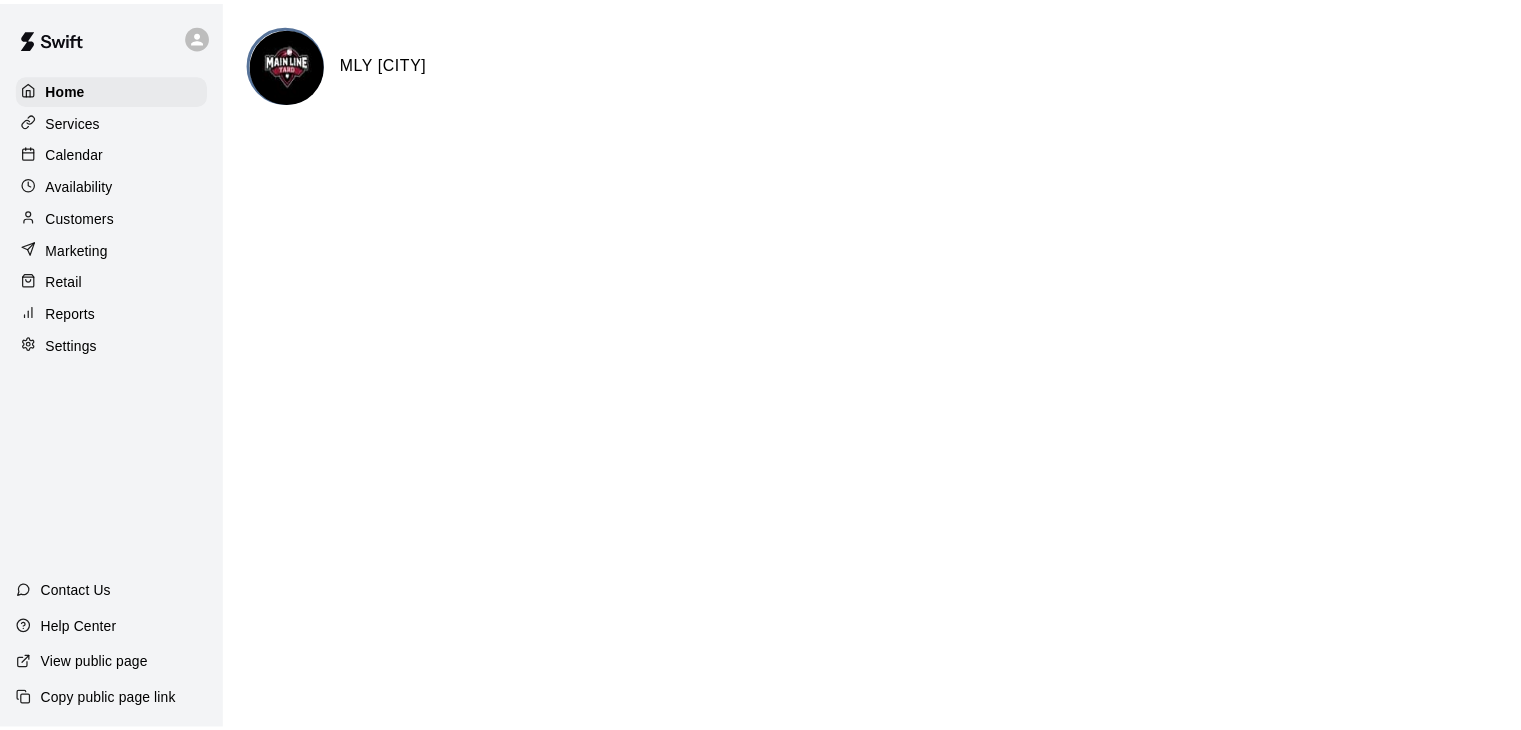scroll, scrollTop: 0, scrollLeft: 0, axis: both 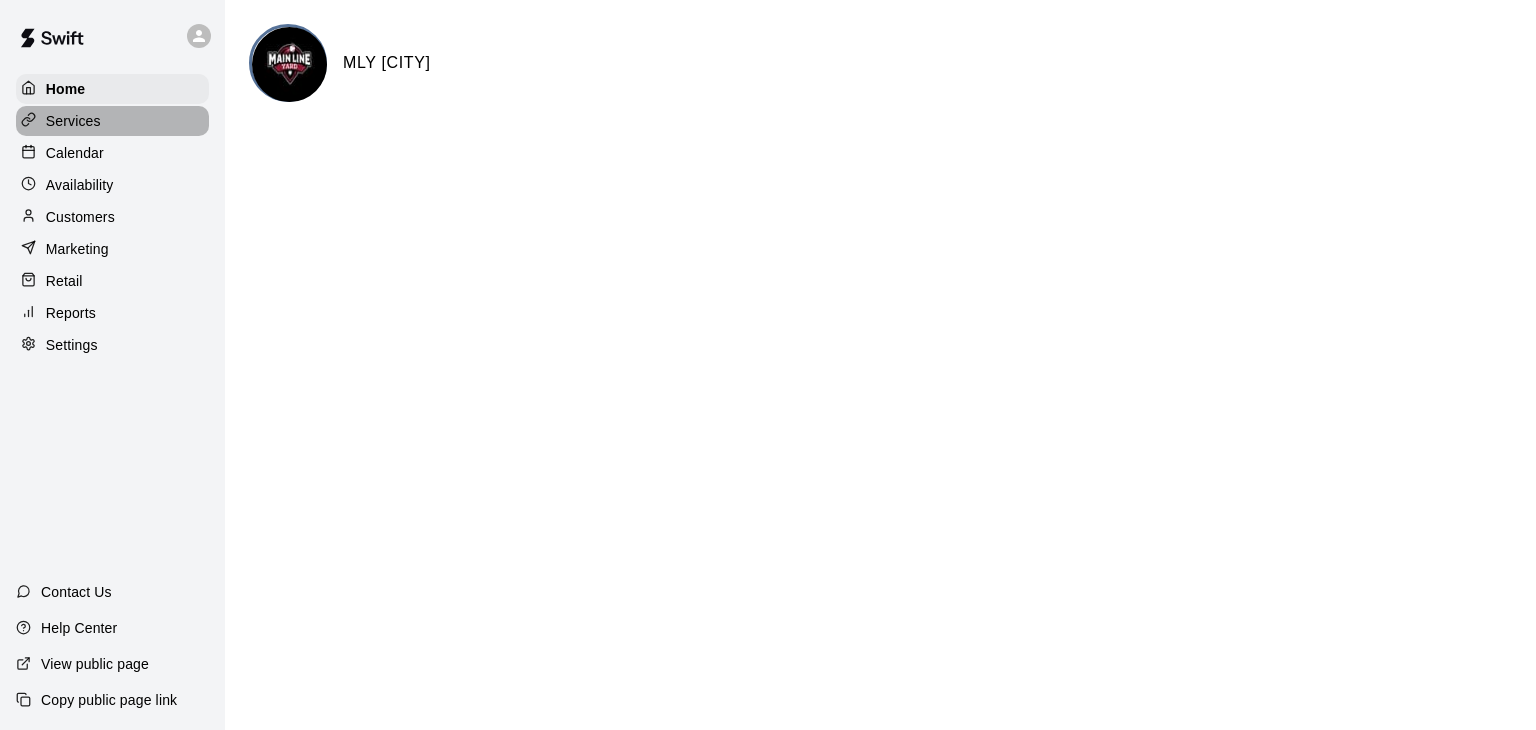 click on "Services" at bounding box center (73, 121) 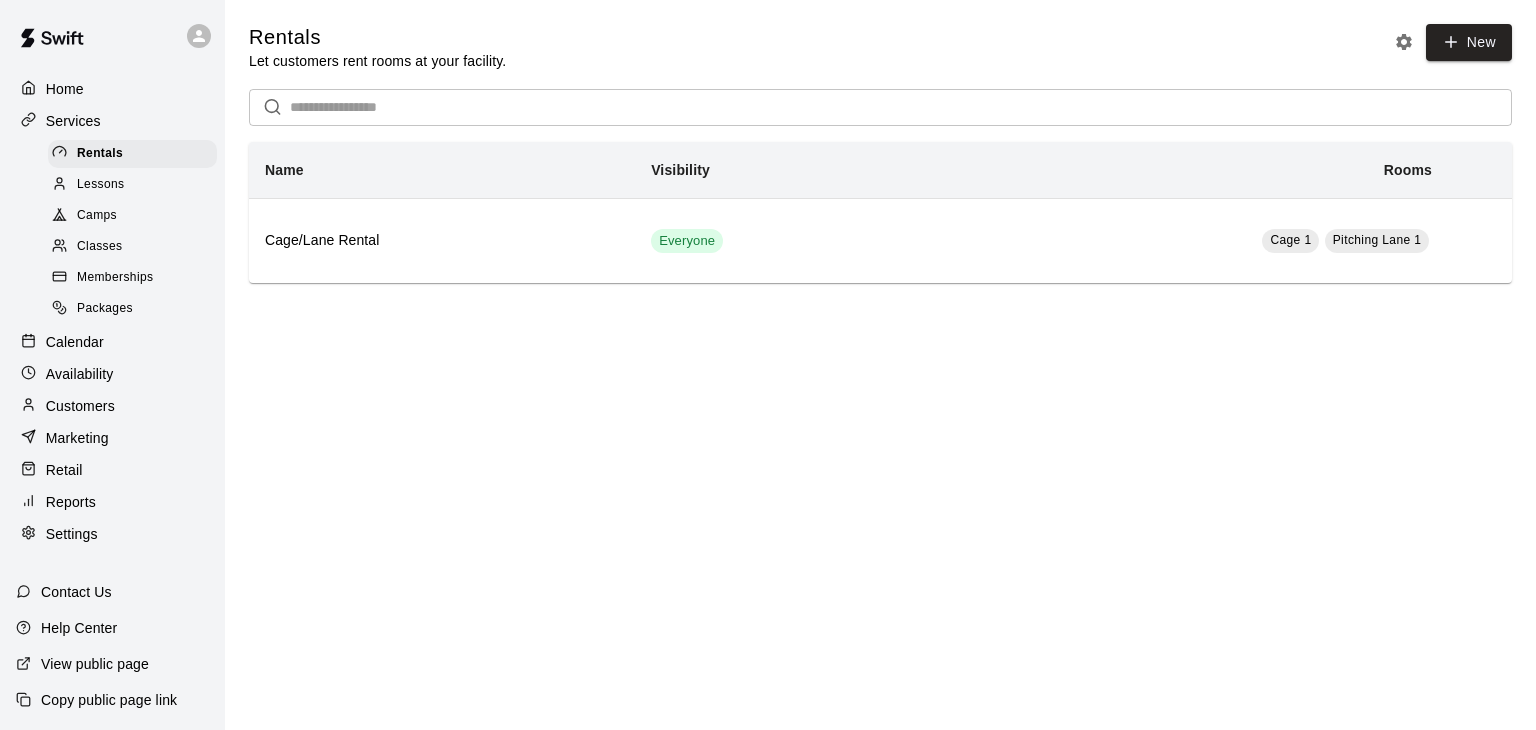 click on "Availability" at bounding box center [80, 374] 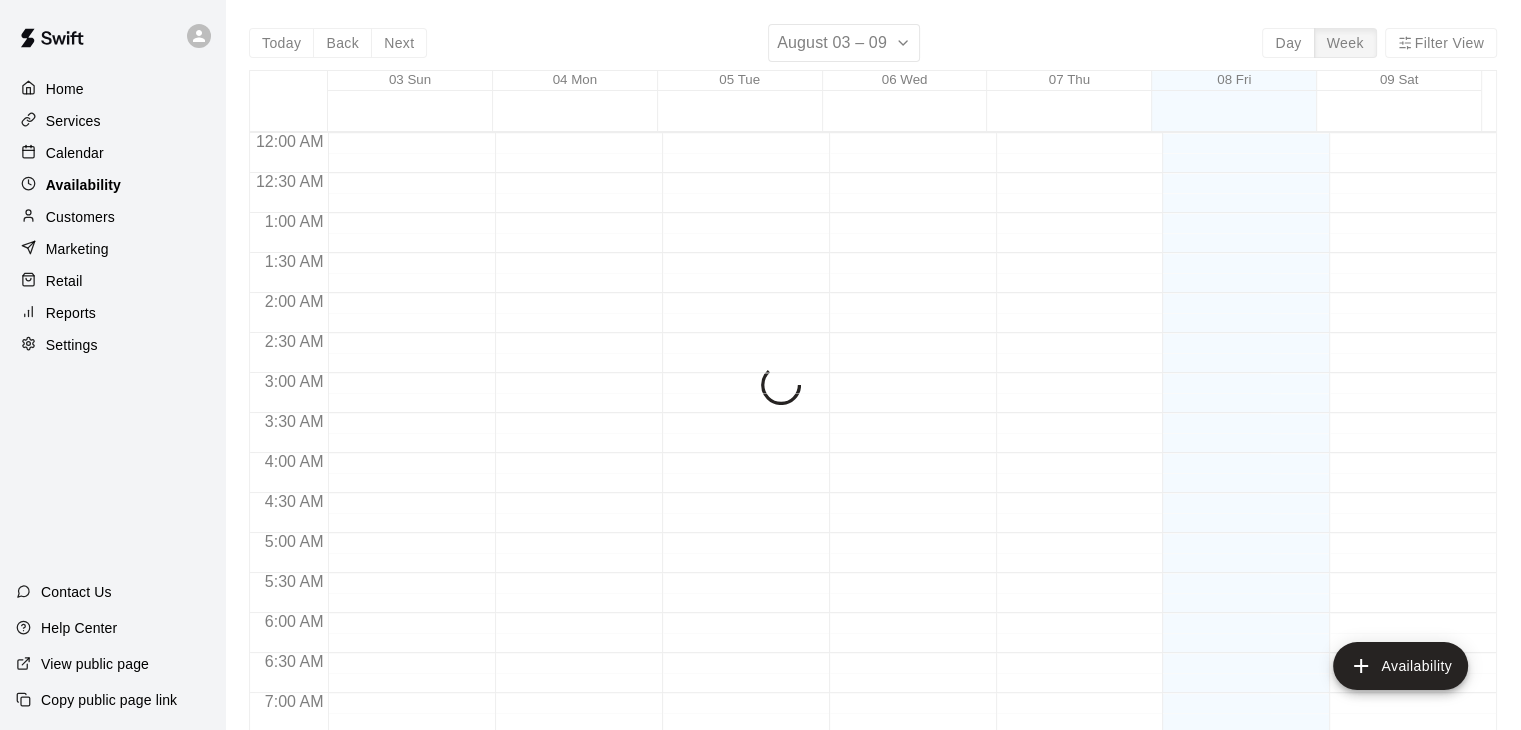 scroll, scrollTop: 1116, scrollLeft: 0, axis: vertical 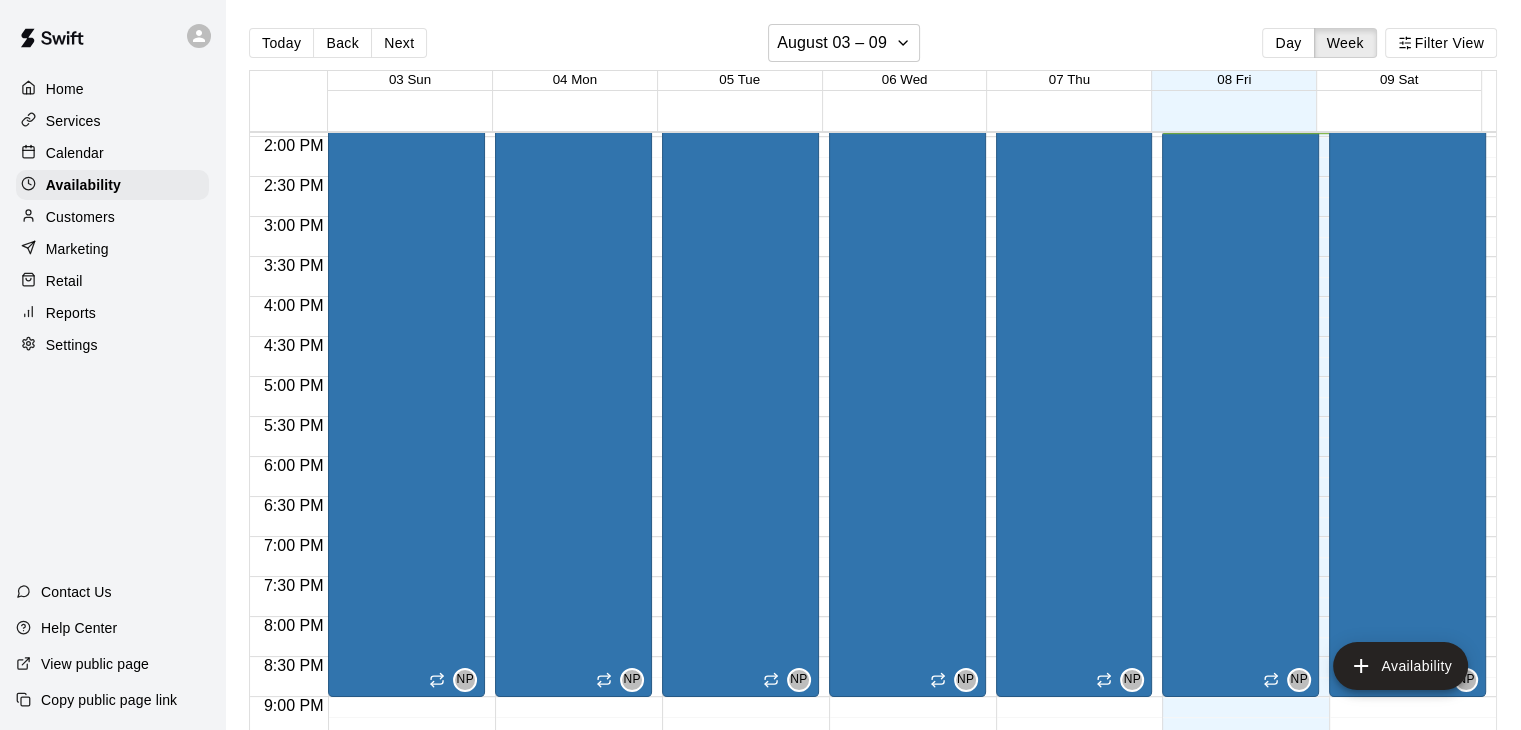 click on "Marketing" at bounding box center (77, 249) 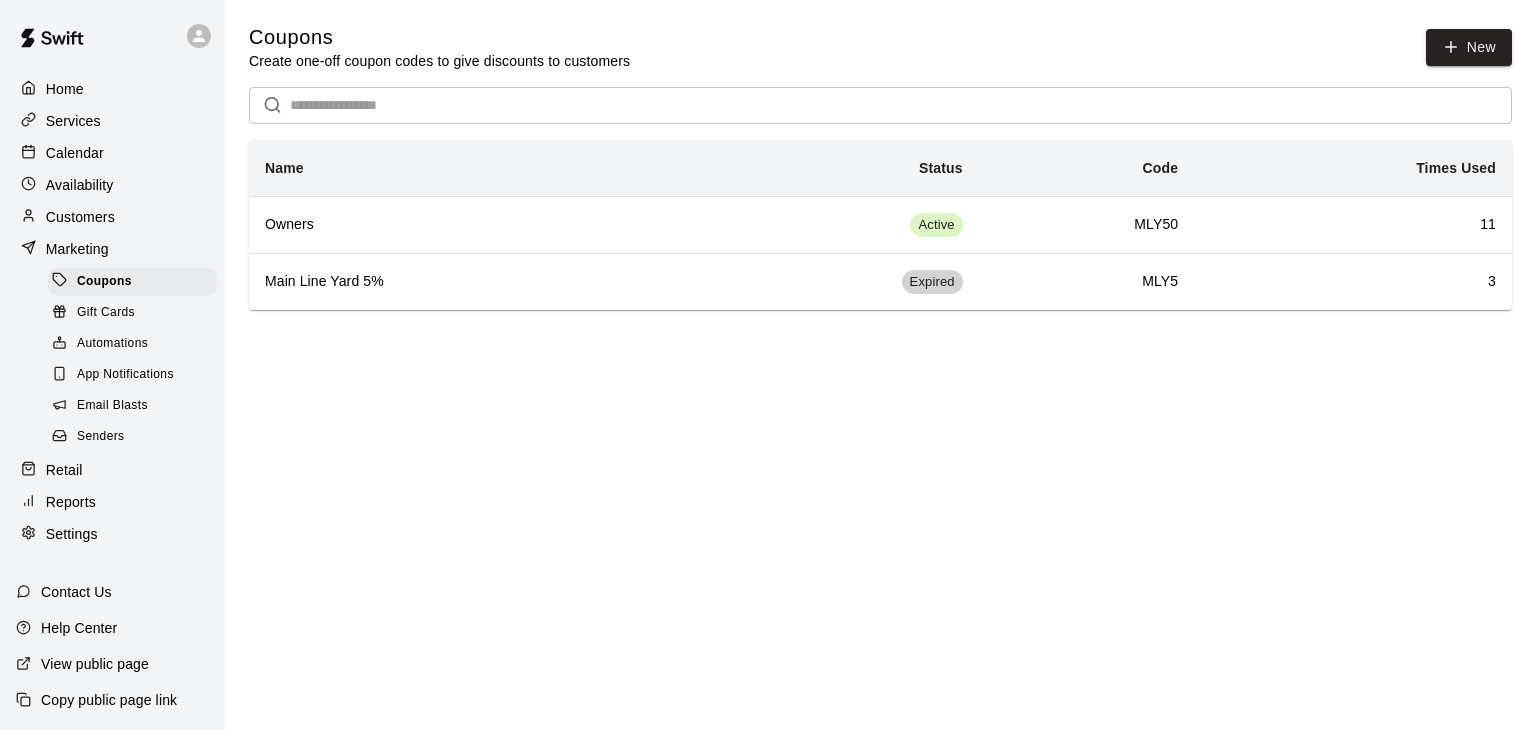 click on "Customers" at bounding box center (80, 217) 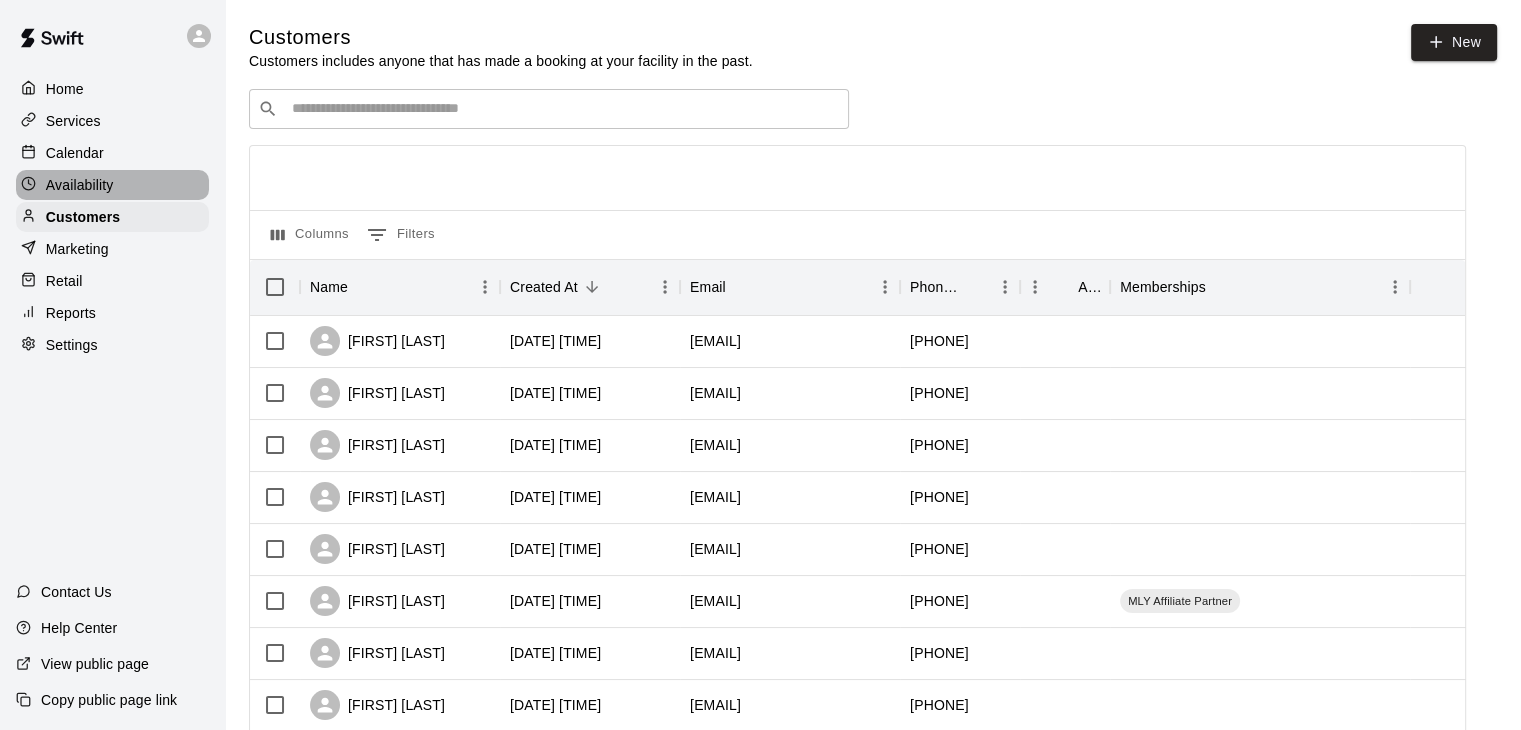 click on "Availability" at bounding box center [80, 185] 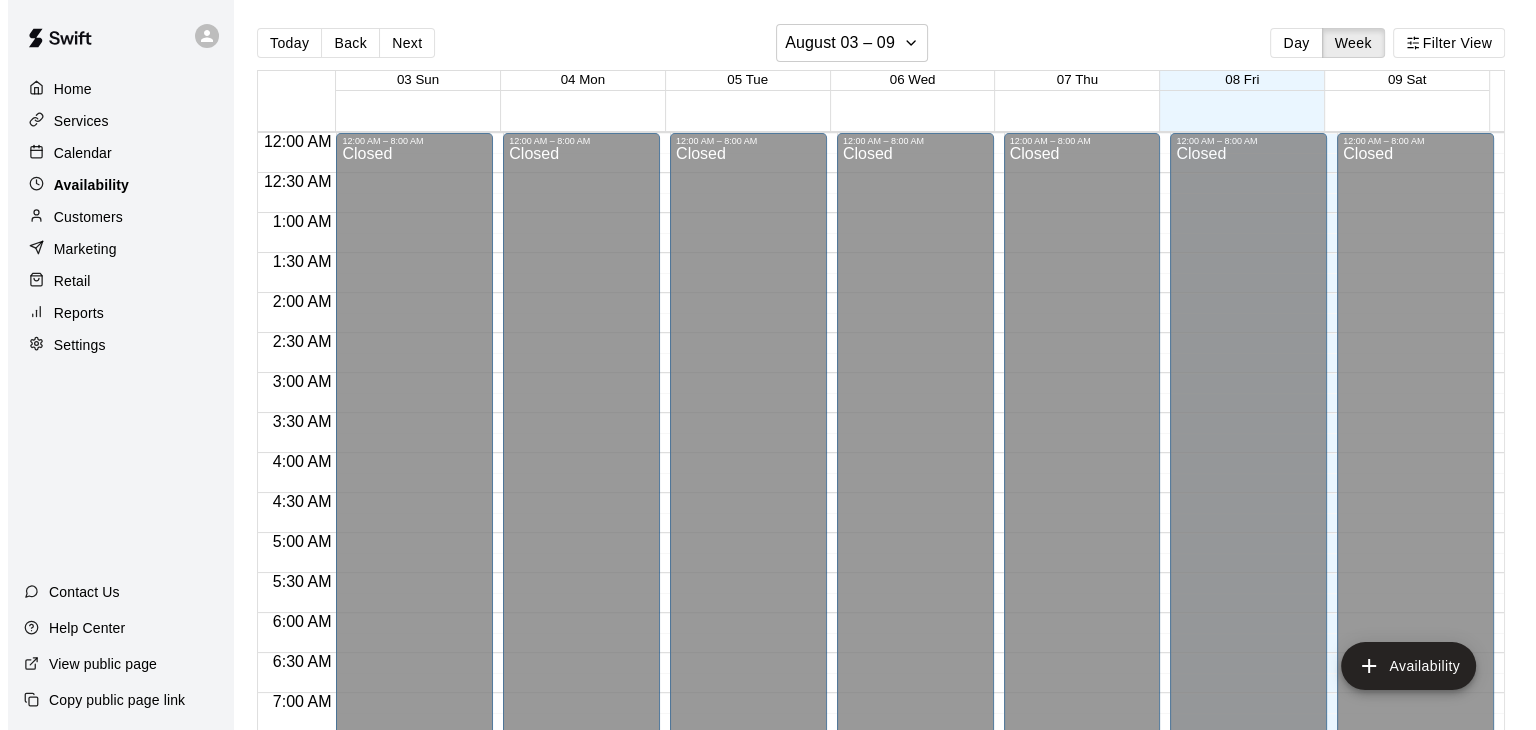 scroll, scrollTop: 1116, scrollLeft: 0, axis: vertical 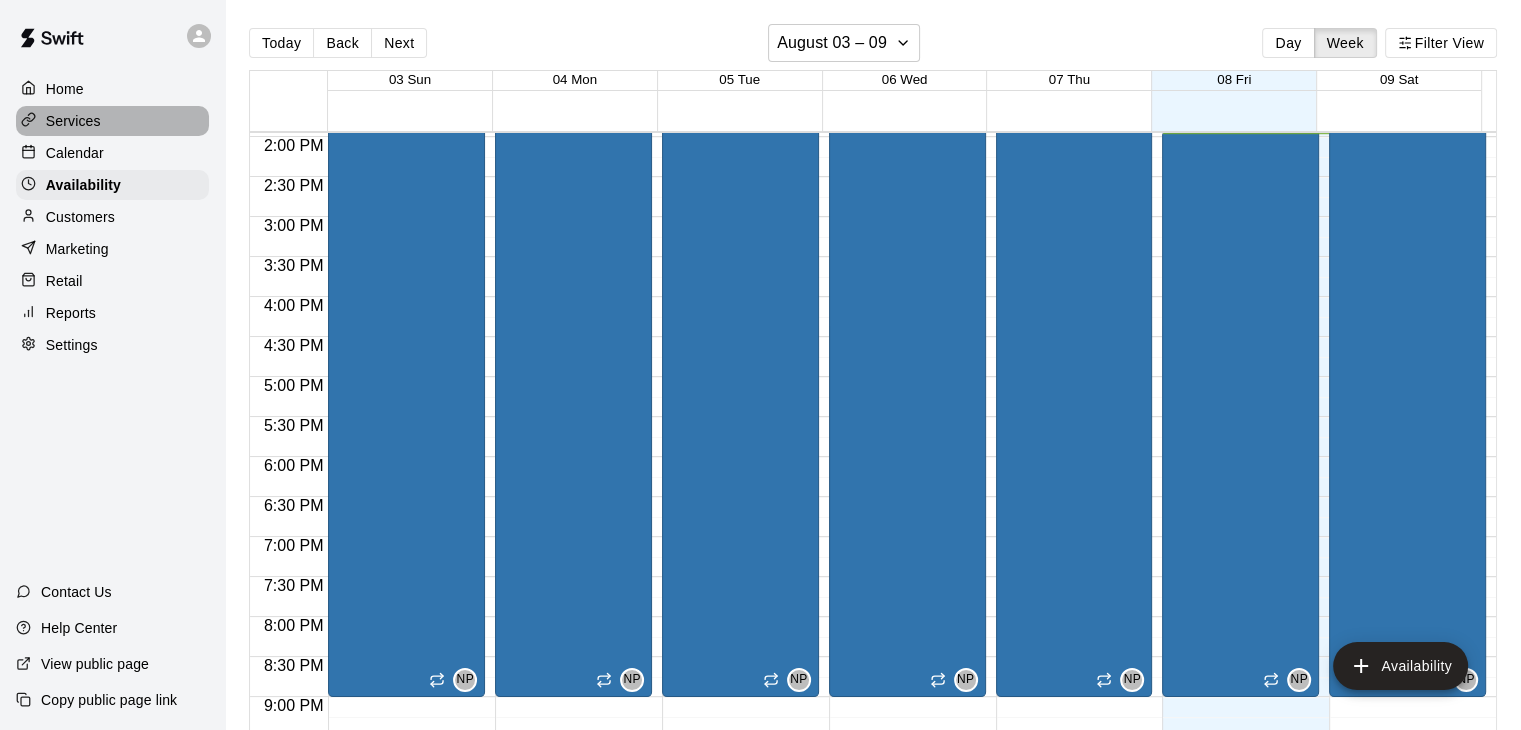 click on "Services" at bounding box center [73, 121] 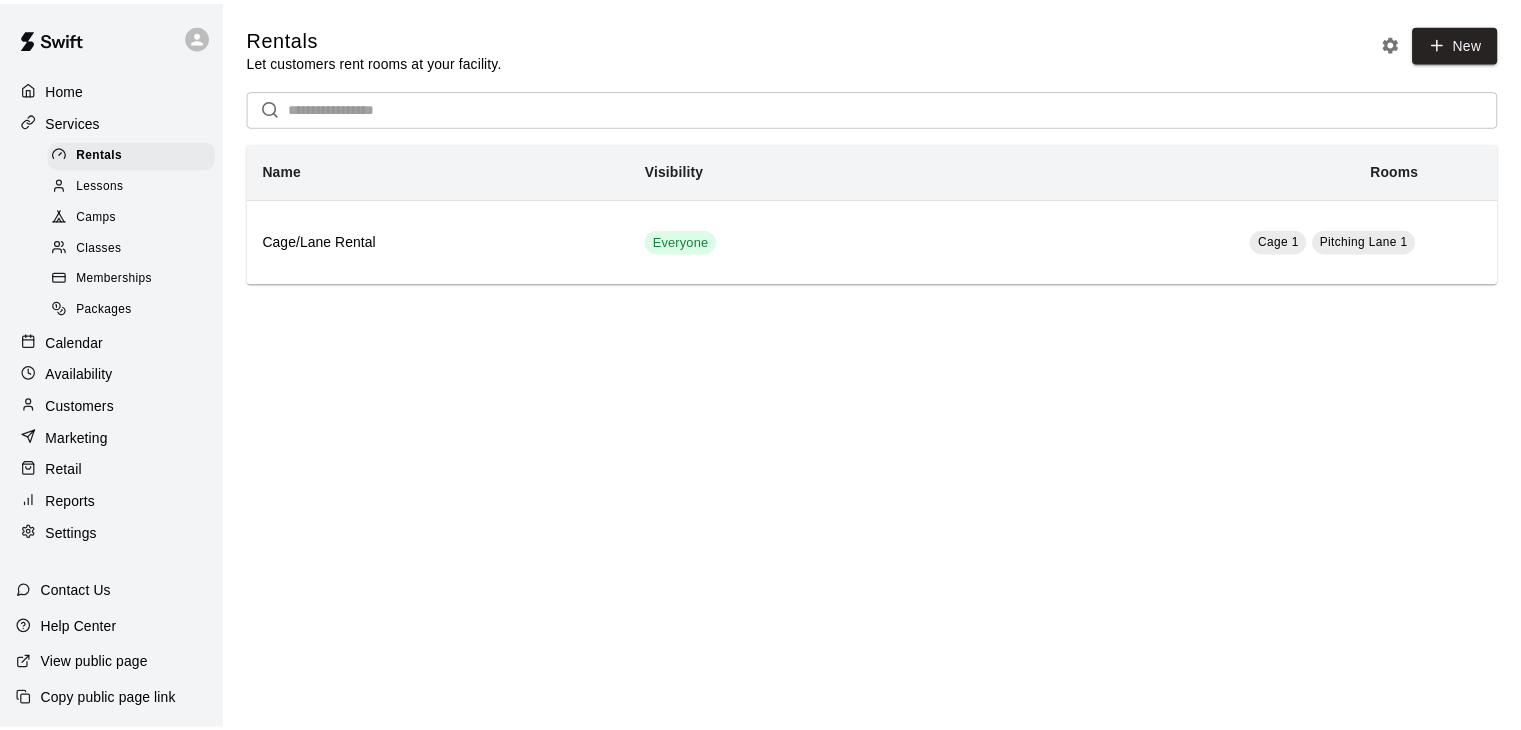 scroll, scrollTop: 2, scrollLeft: 0, axis: vertical 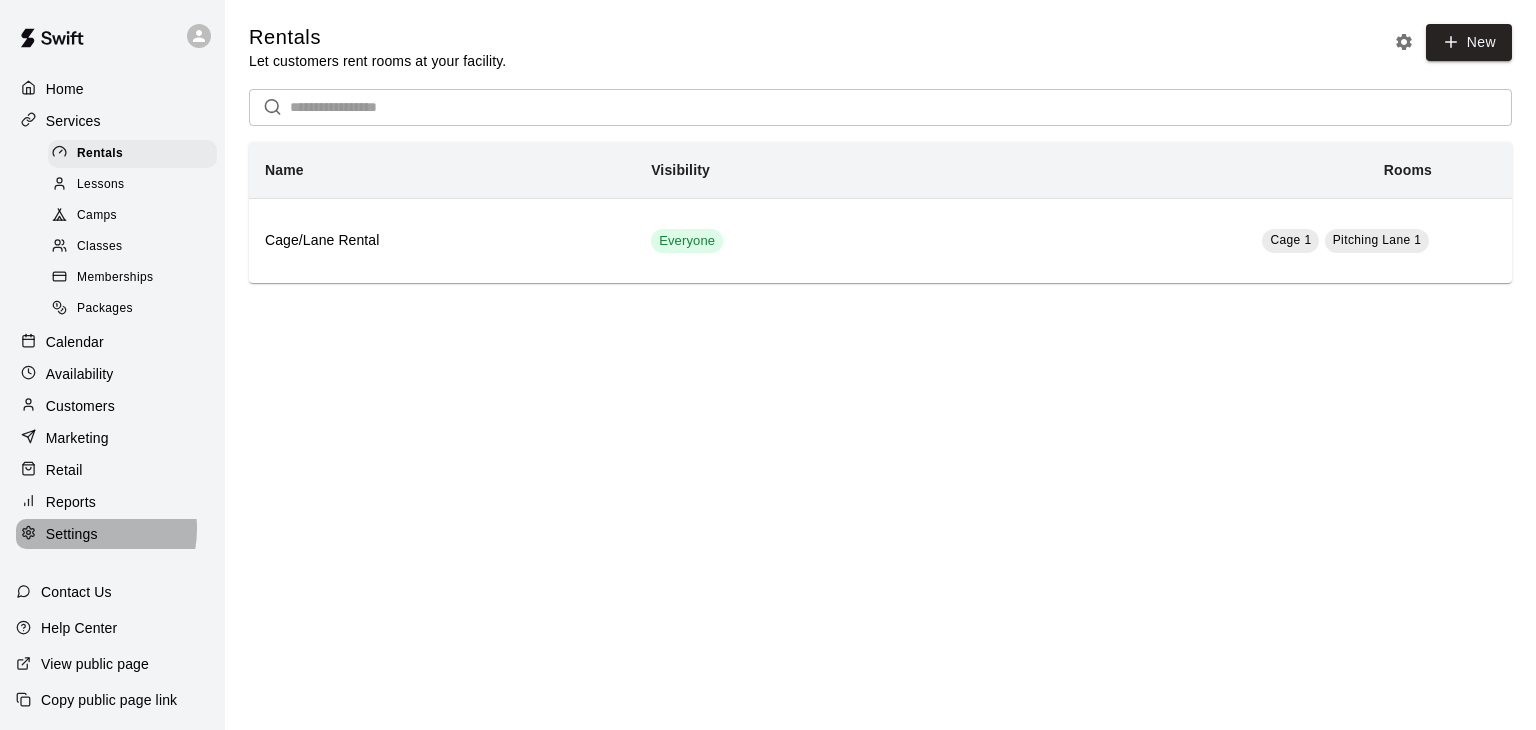 click on "Settings" at bounding box center (72, 534) 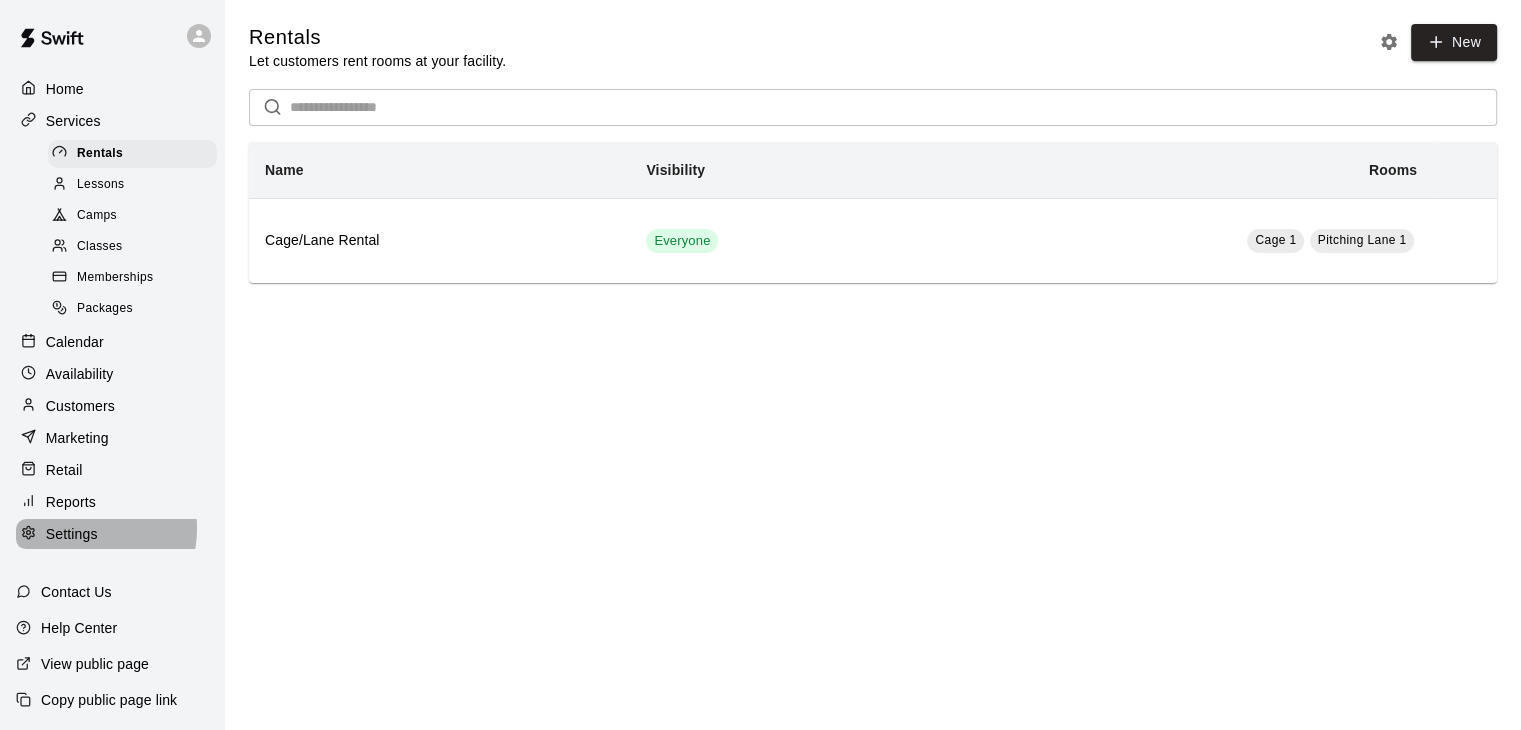 select on "**" 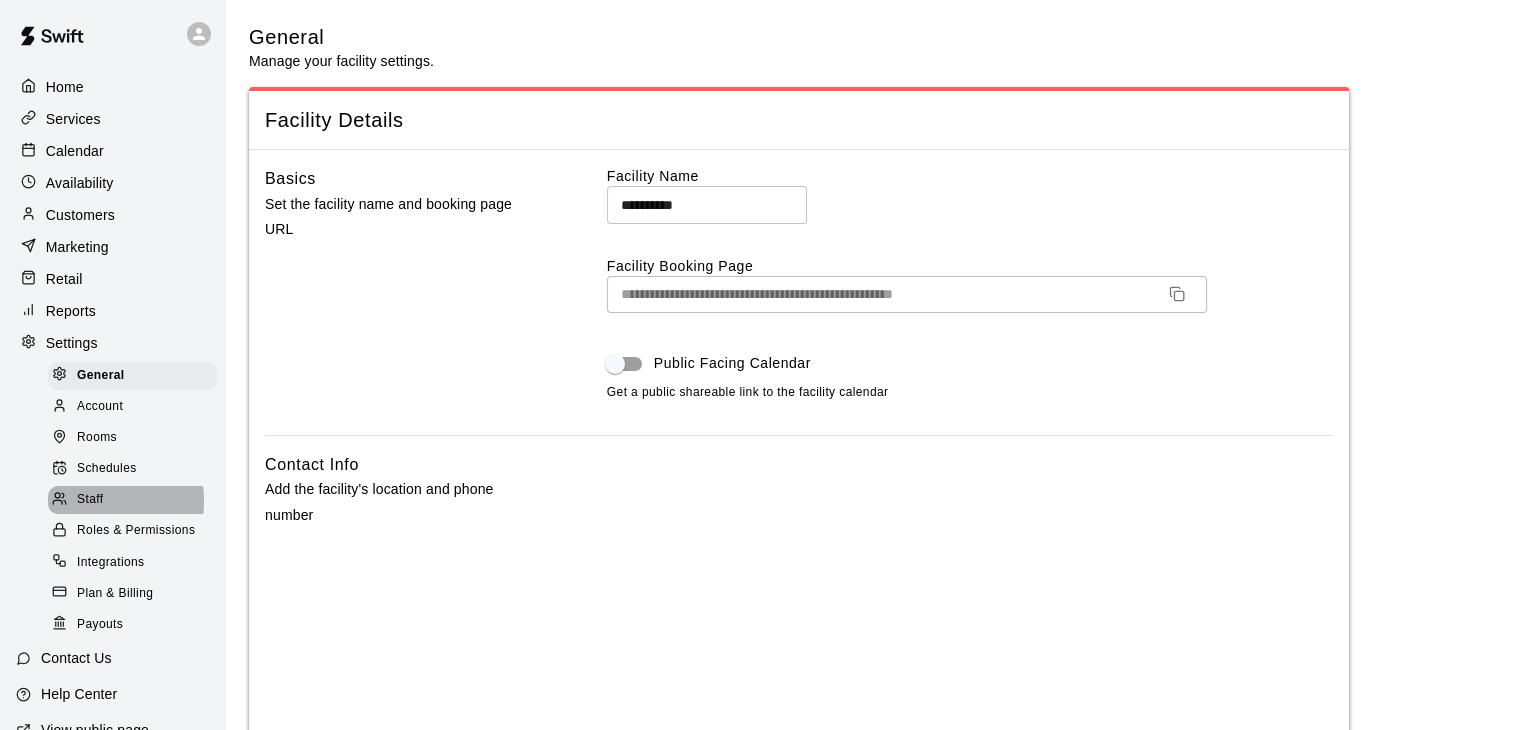 click on "Staff" at bounding box center (90, 500) 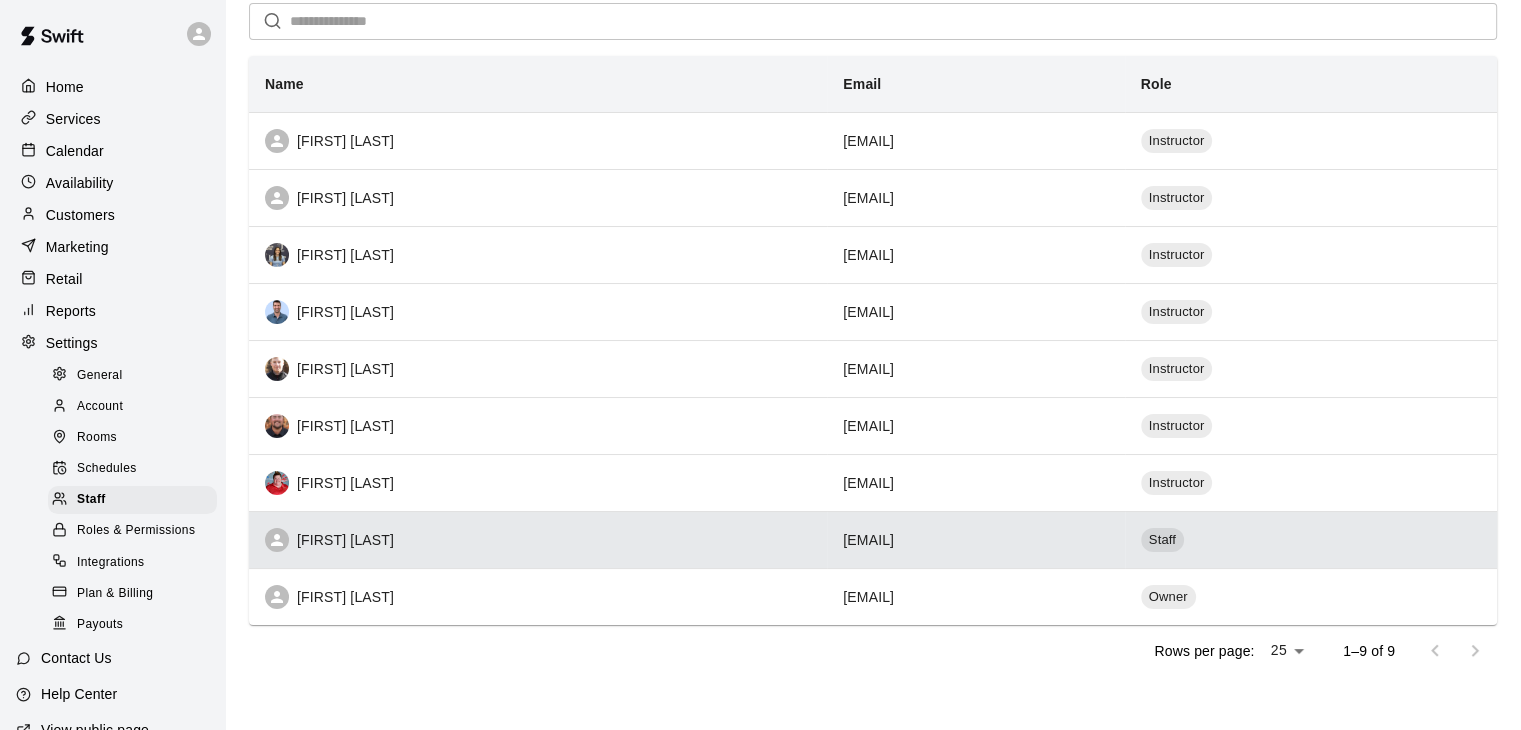 scroll, scrollTop: 155, scrollLeft: 0, axis: vertical 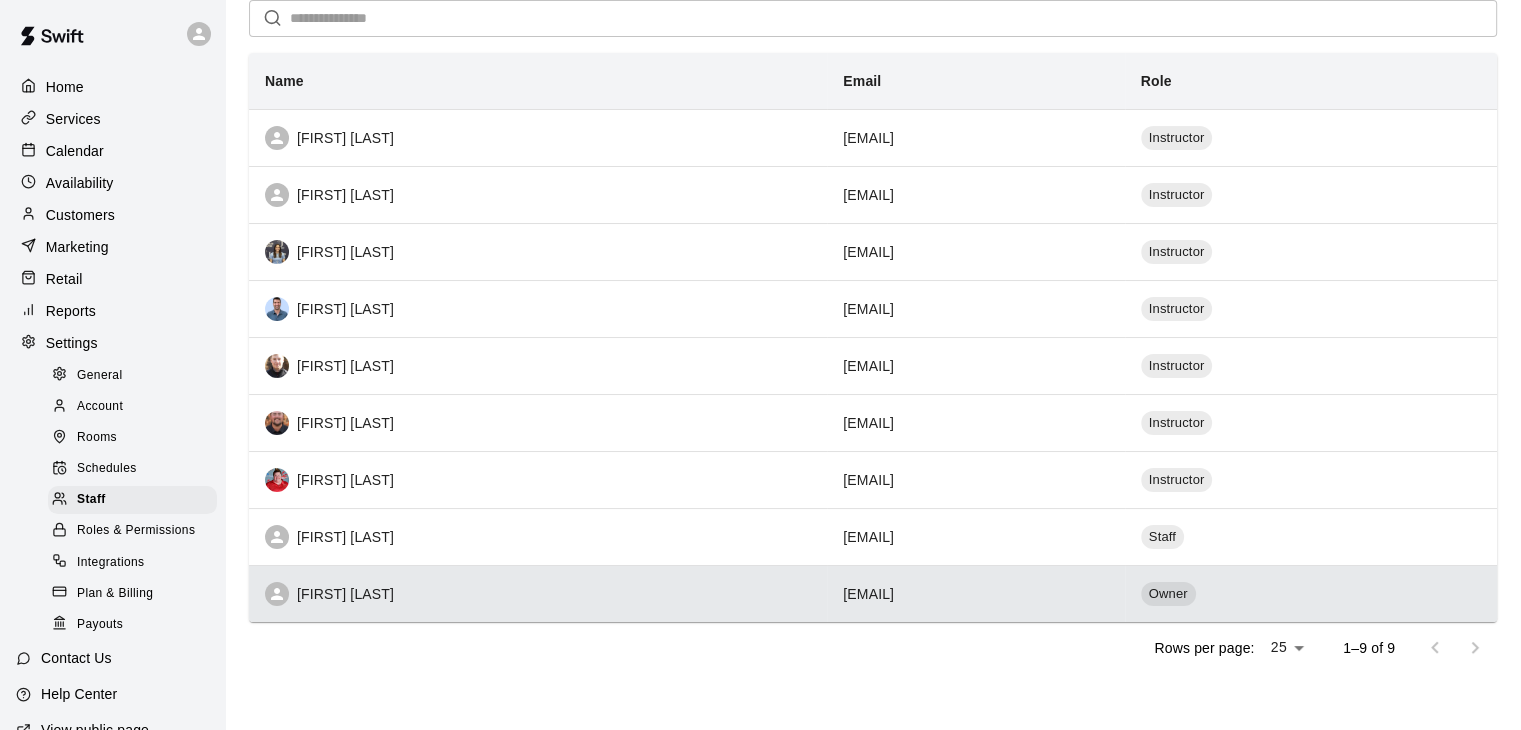 click on "[FIRST] [LAST]" at bounding box center [538, 593] 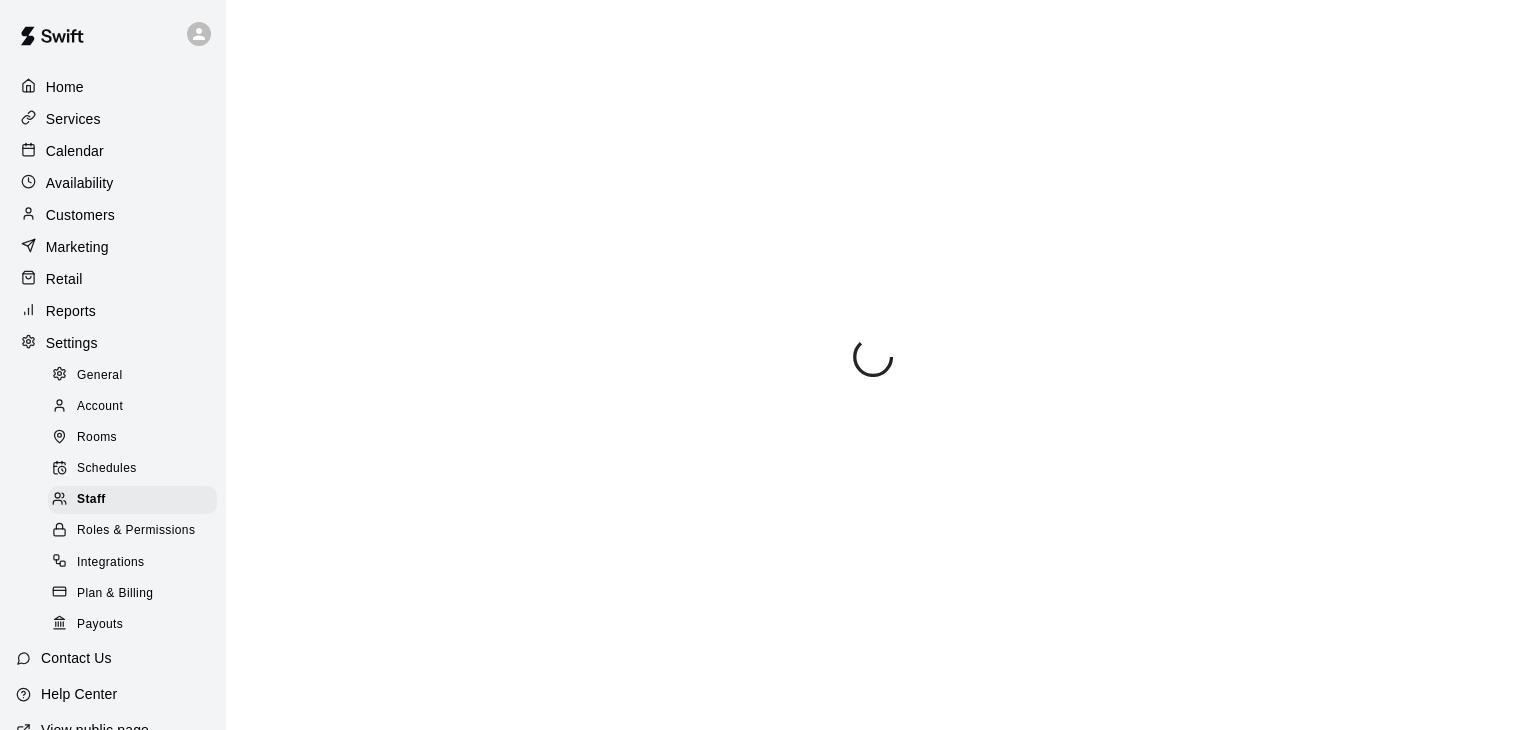 scroll, scrollTop: 0, scrollLeft: 0, axis: both 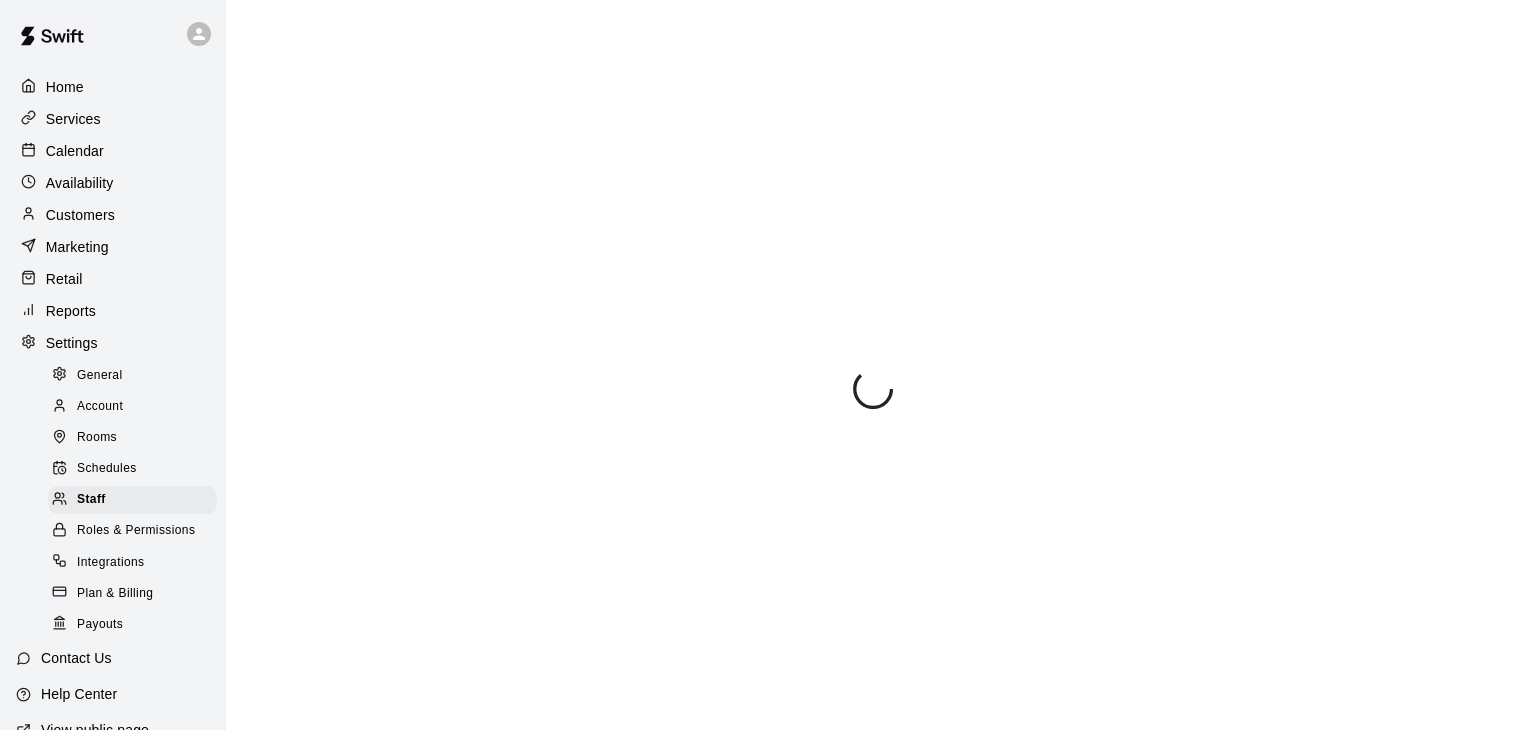 select on "**" 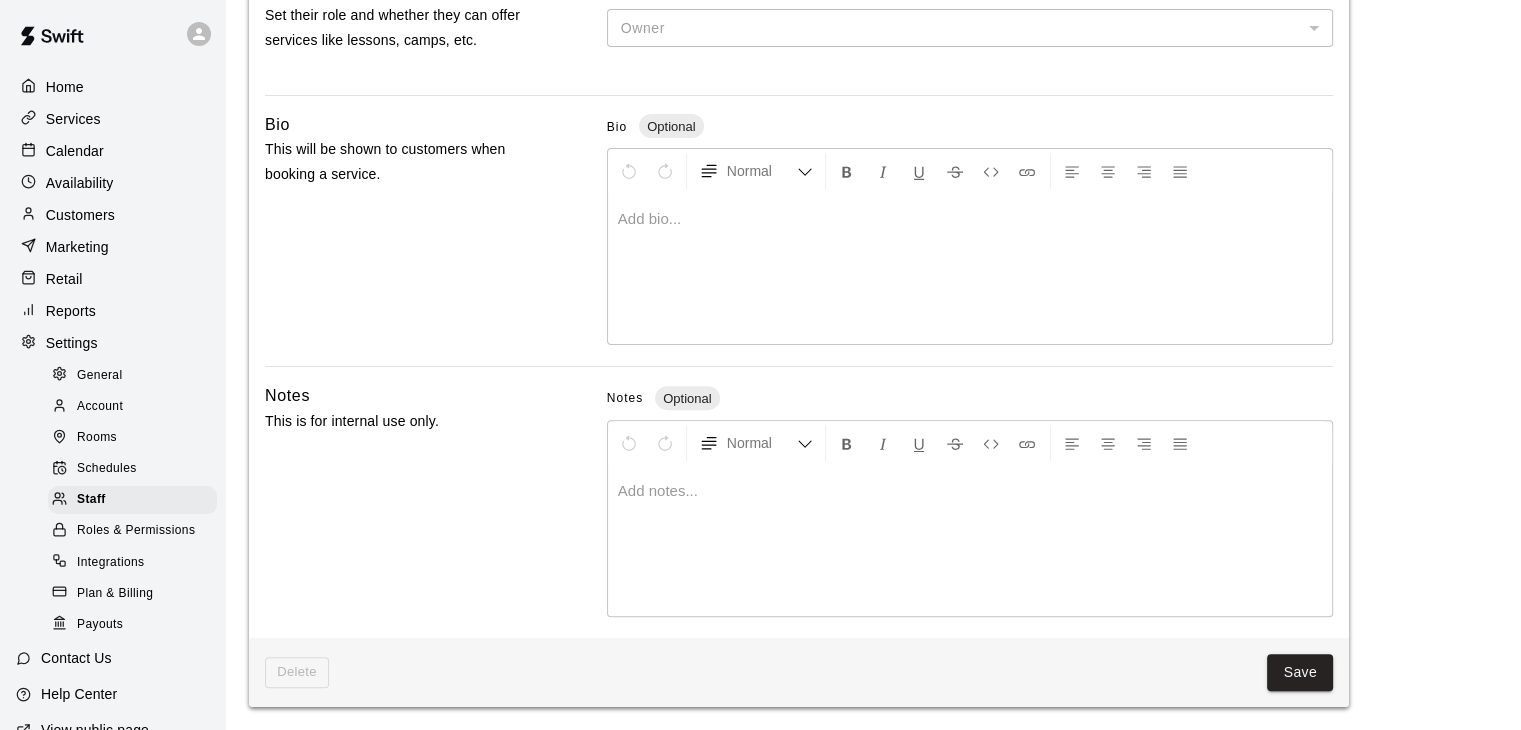 scroll, scrollTop: 0, scrollLeft: 0, axis: both 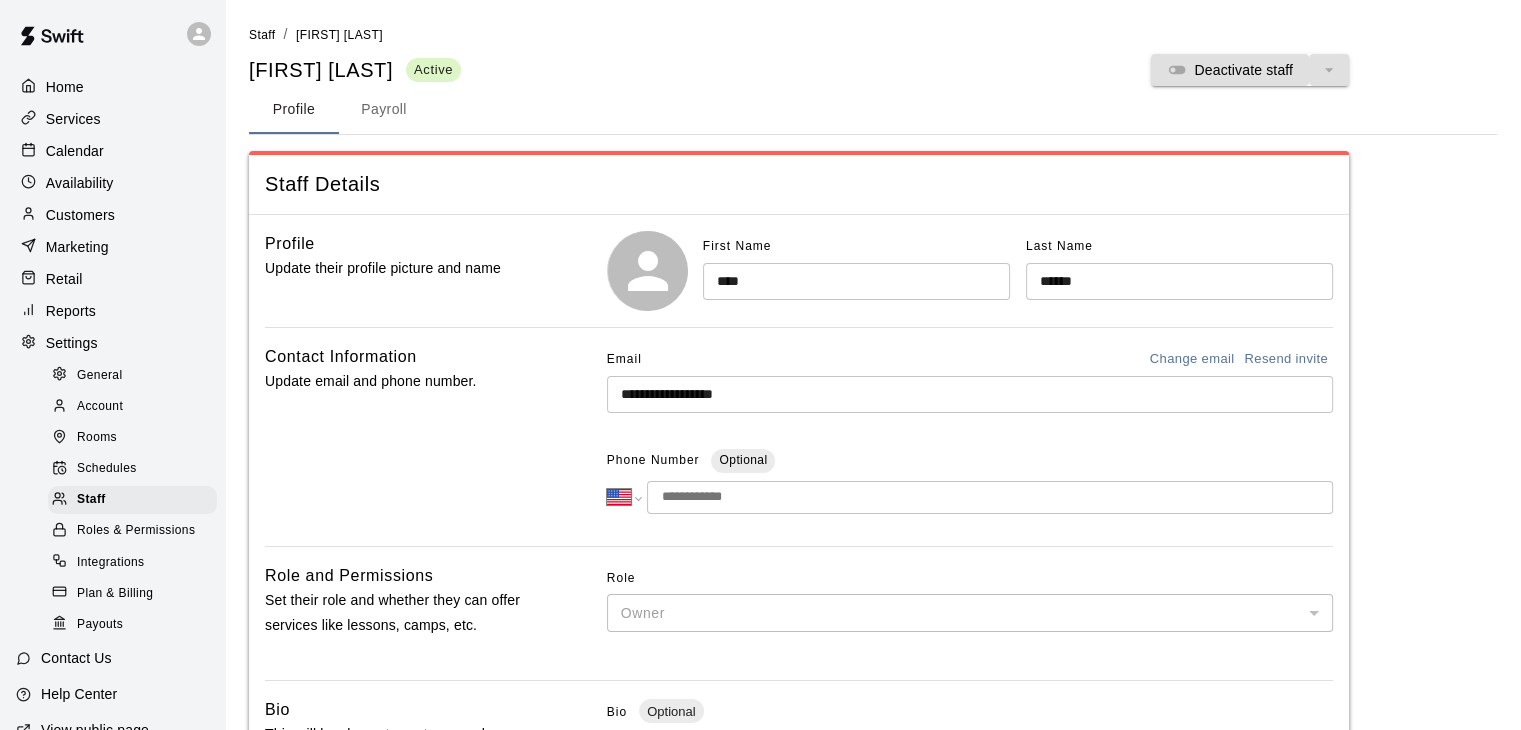 click on "Roles & Permissions" at bounding box center [136, 531] 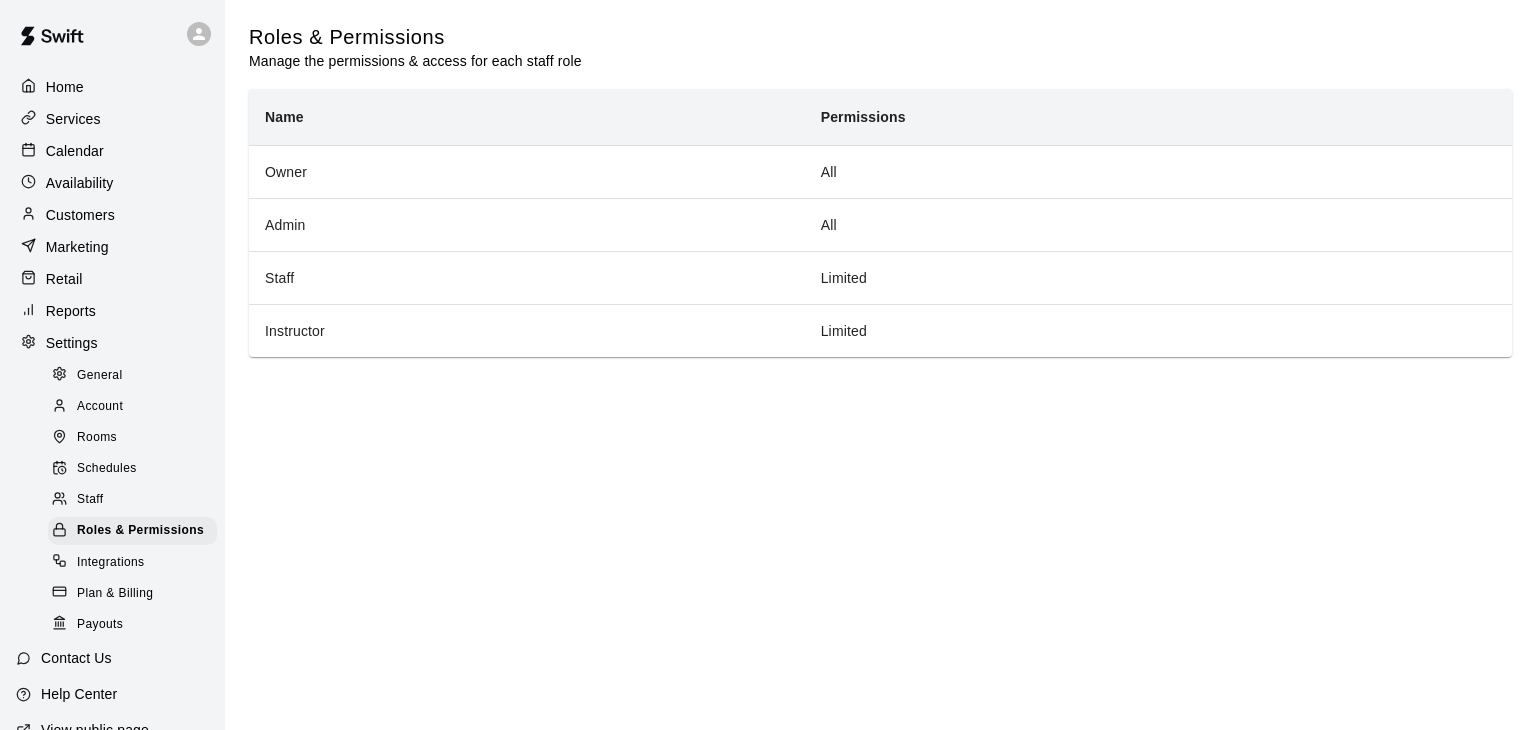 click on "Staff" at bounding box center (132, 500) 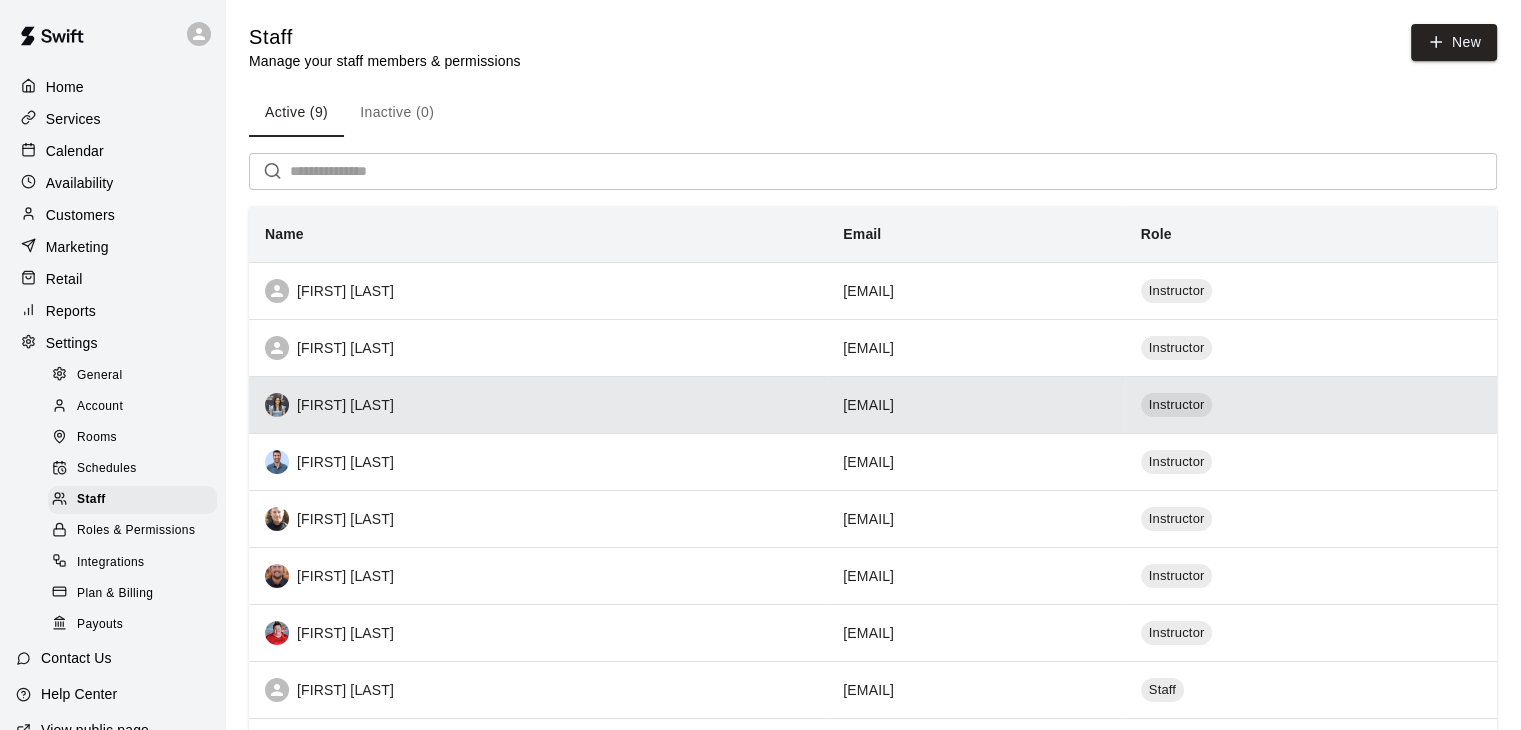 click on "[FIRST] [LAST]" at bounding box center (538, 405) 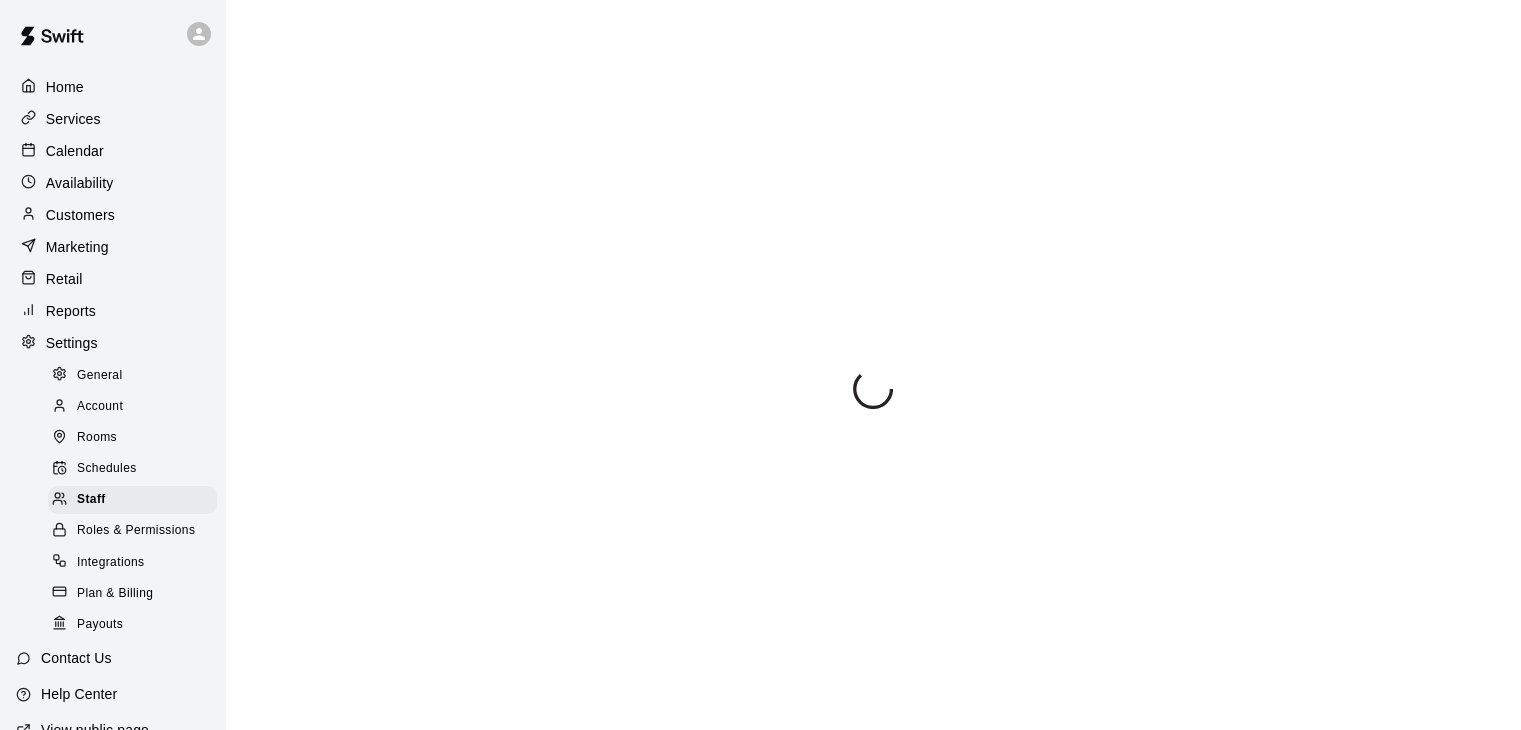 select on "**" 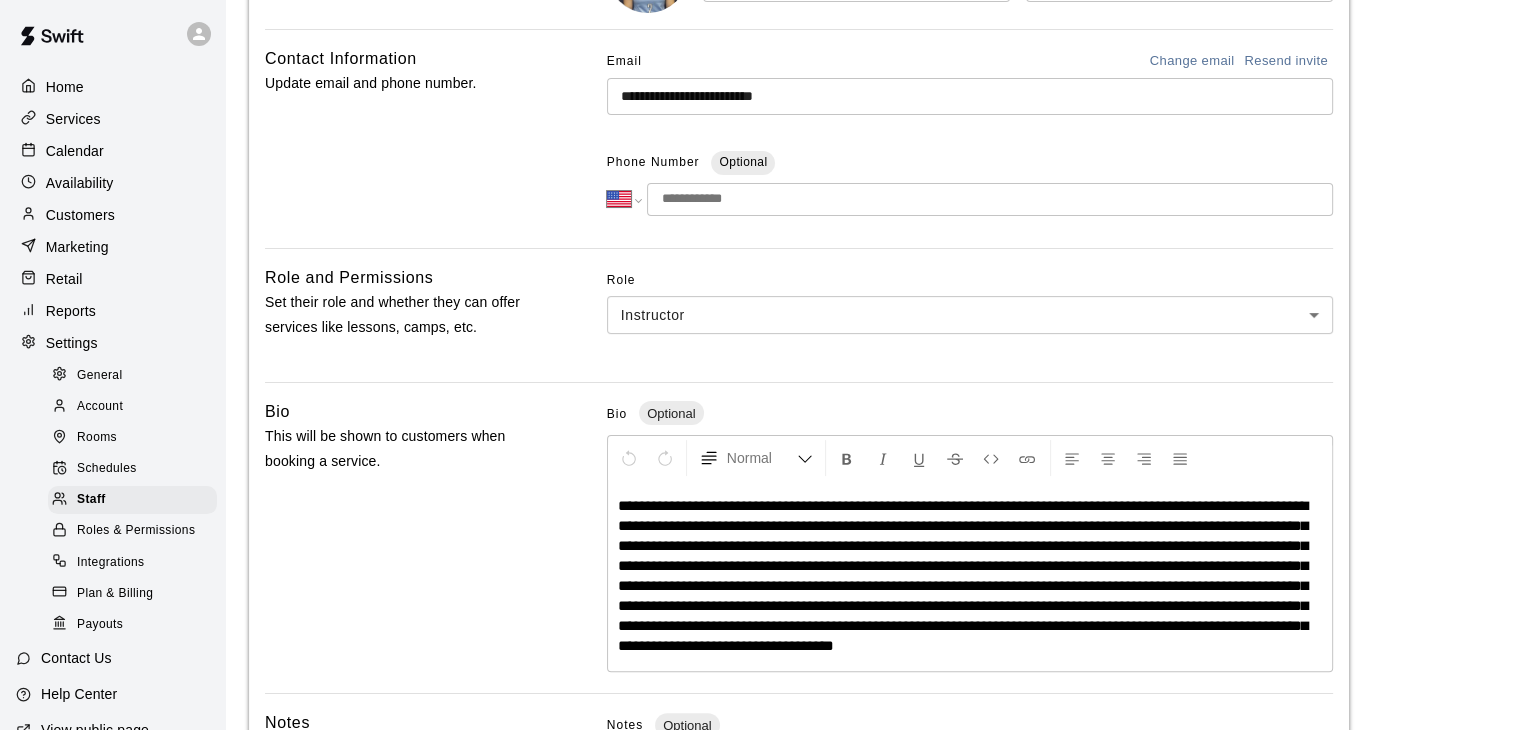 scroll, scrollTop: 0, scrollLeft: 0, axis: both 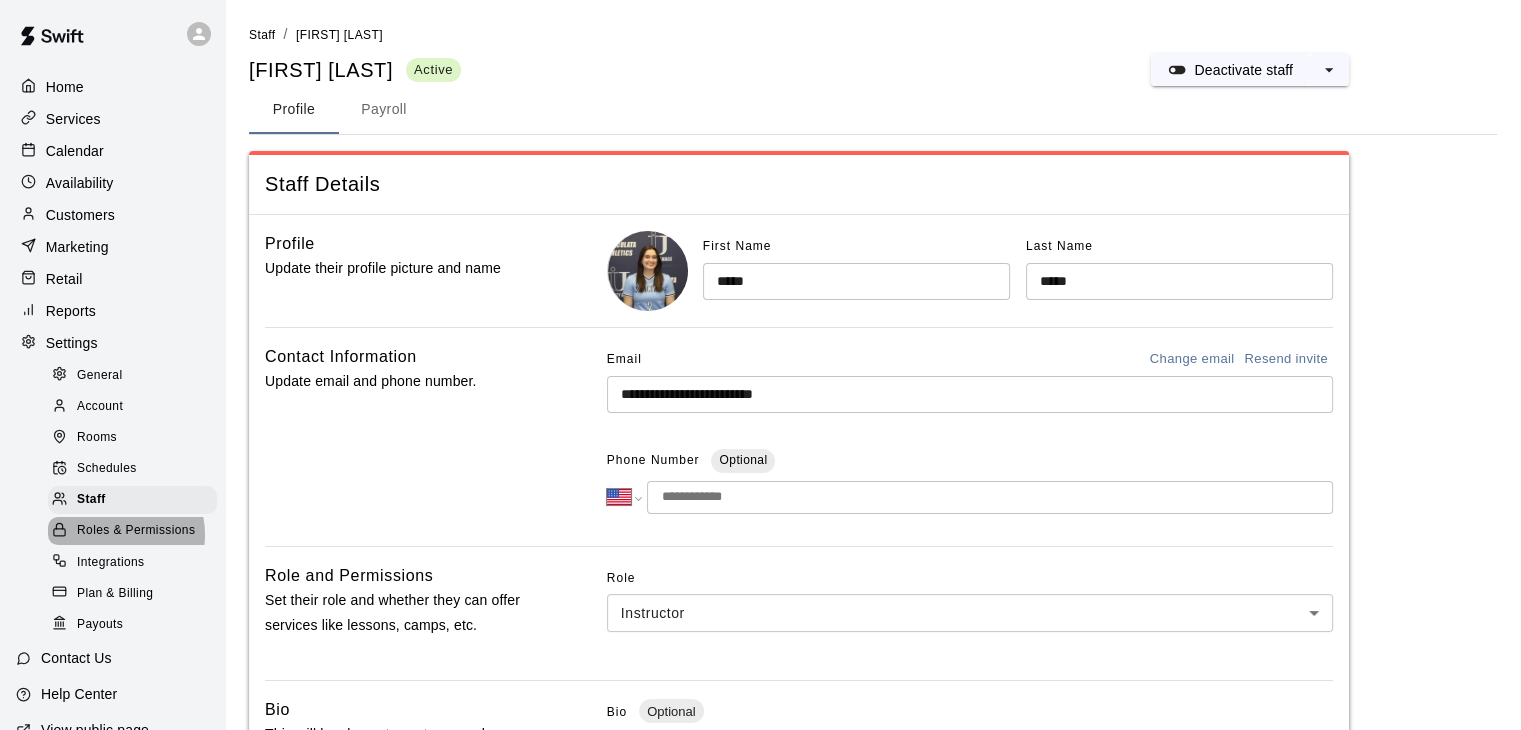 click on "Roles & Permissions" at bounding box center [136, 531] 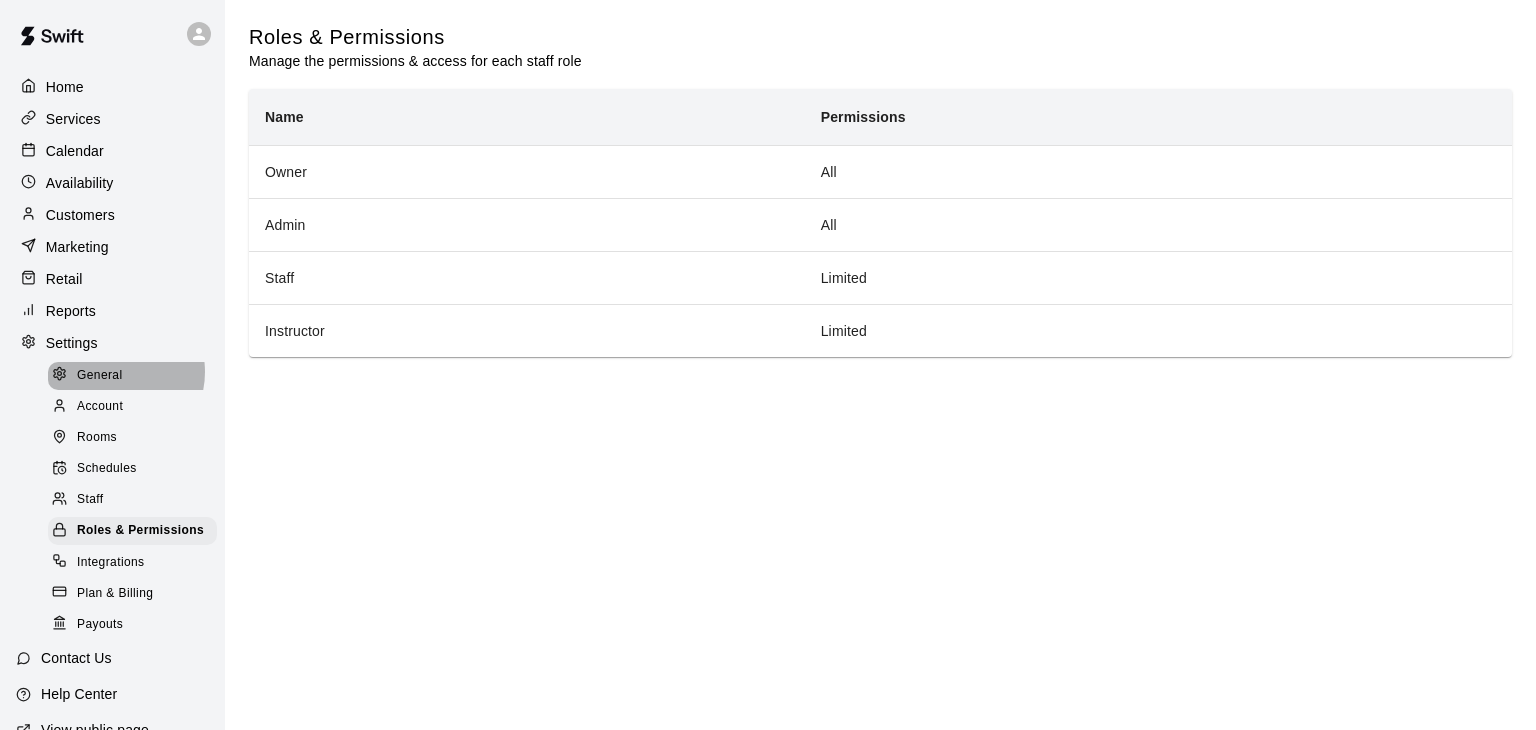click on "General" at bounding box center (100, 376) 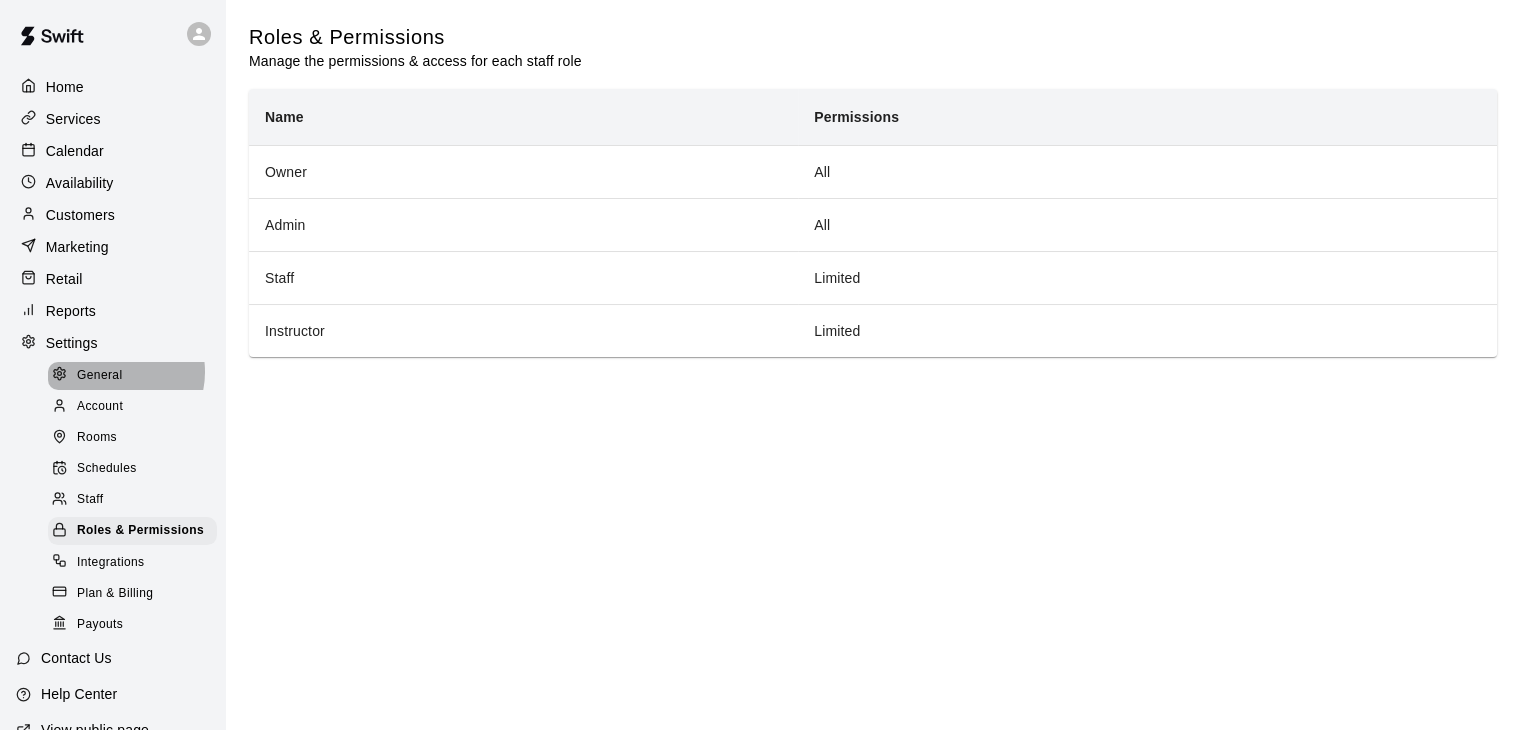 select on "**" 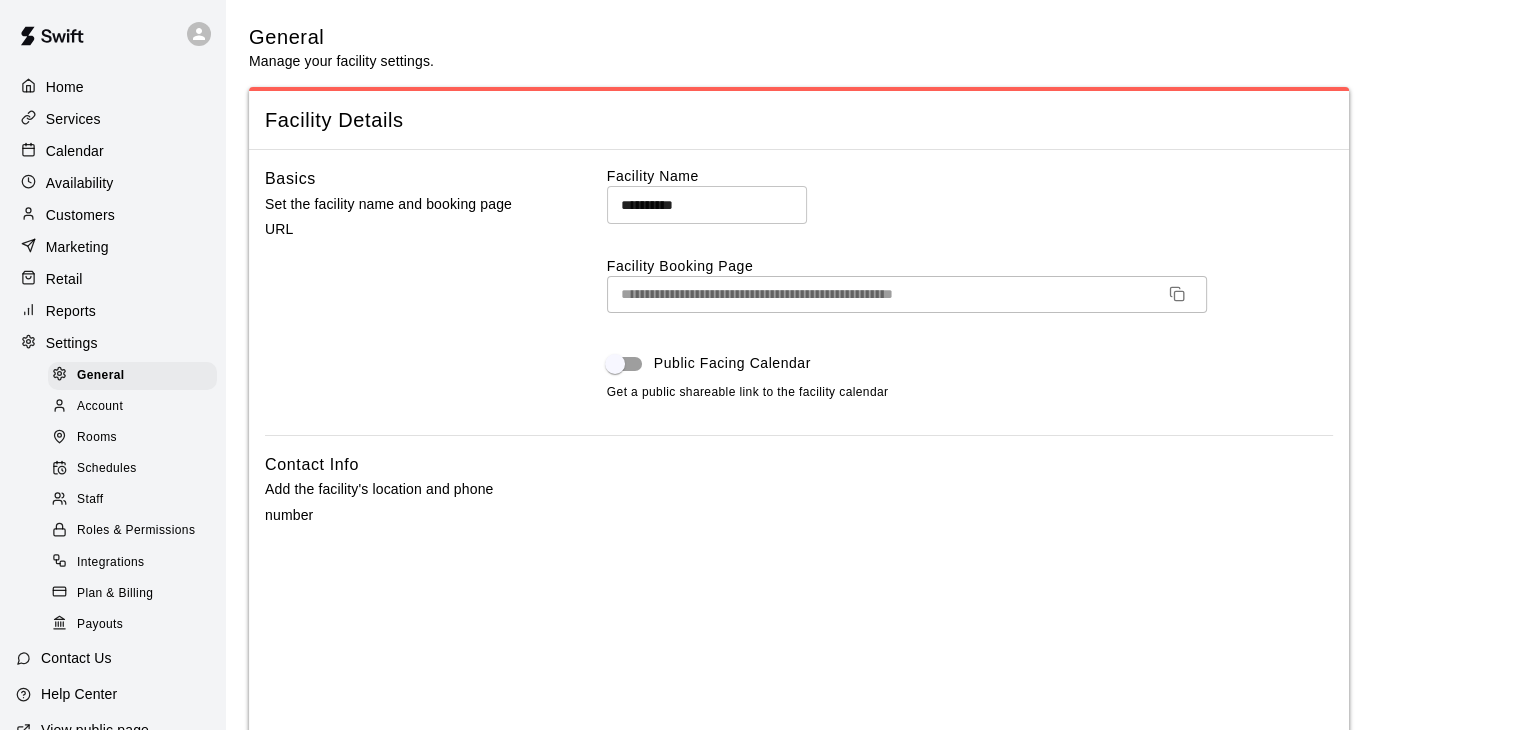 click on "Staff" at bounding box center [132, 500] 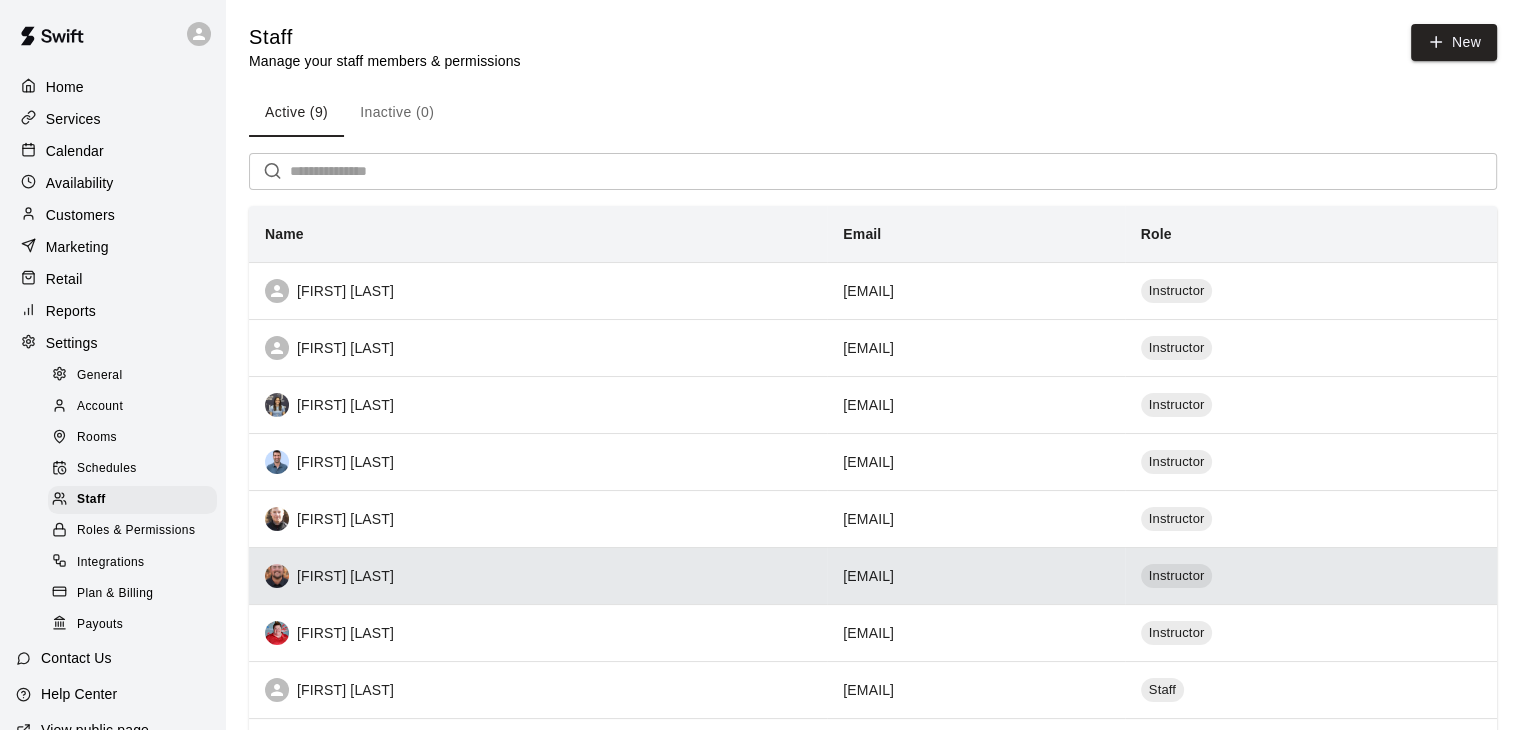 click on "[FIRST] [LAST]" at bounding box center [538, 576] 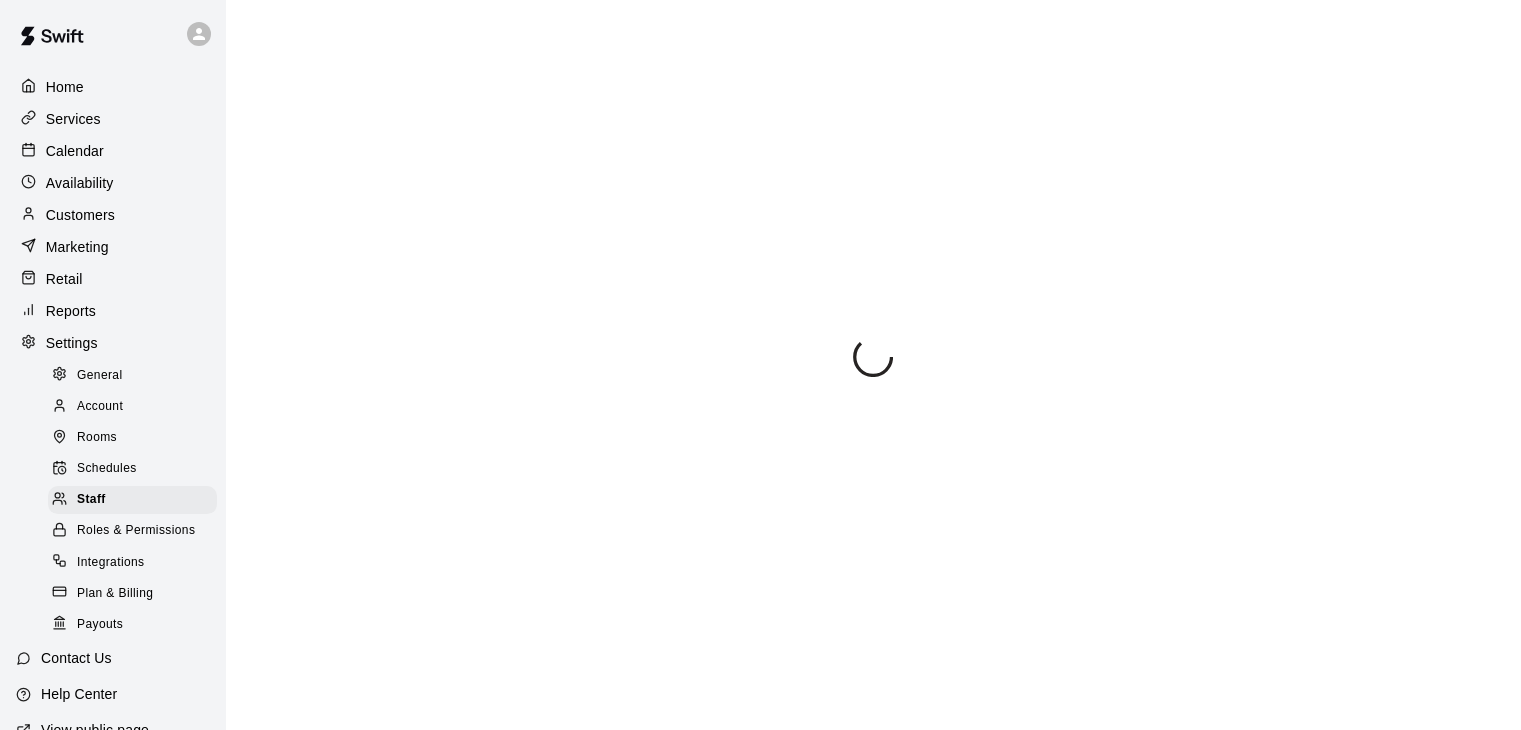 select on "**" 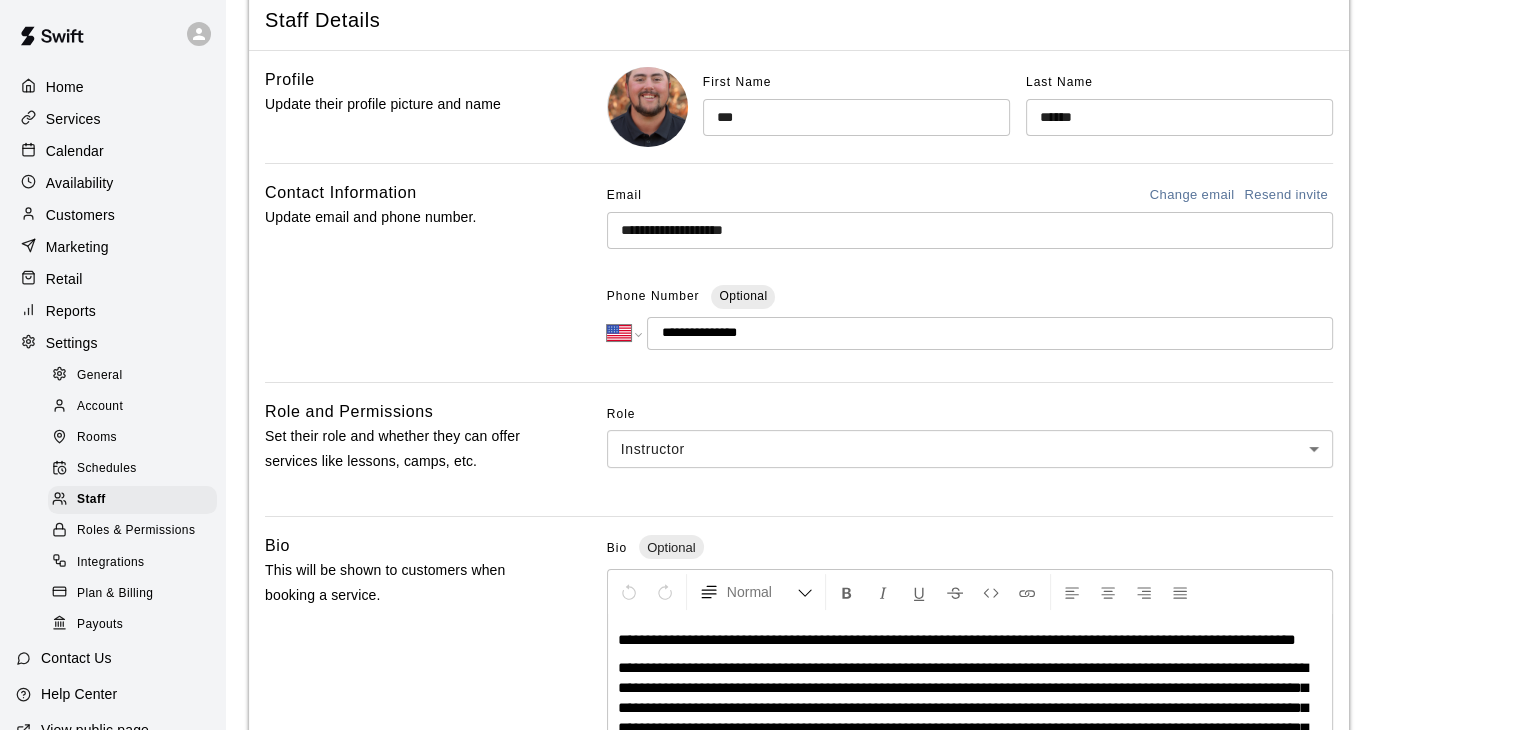 scroll, scrollTop: 0, scrollLeft: 0, axis: both 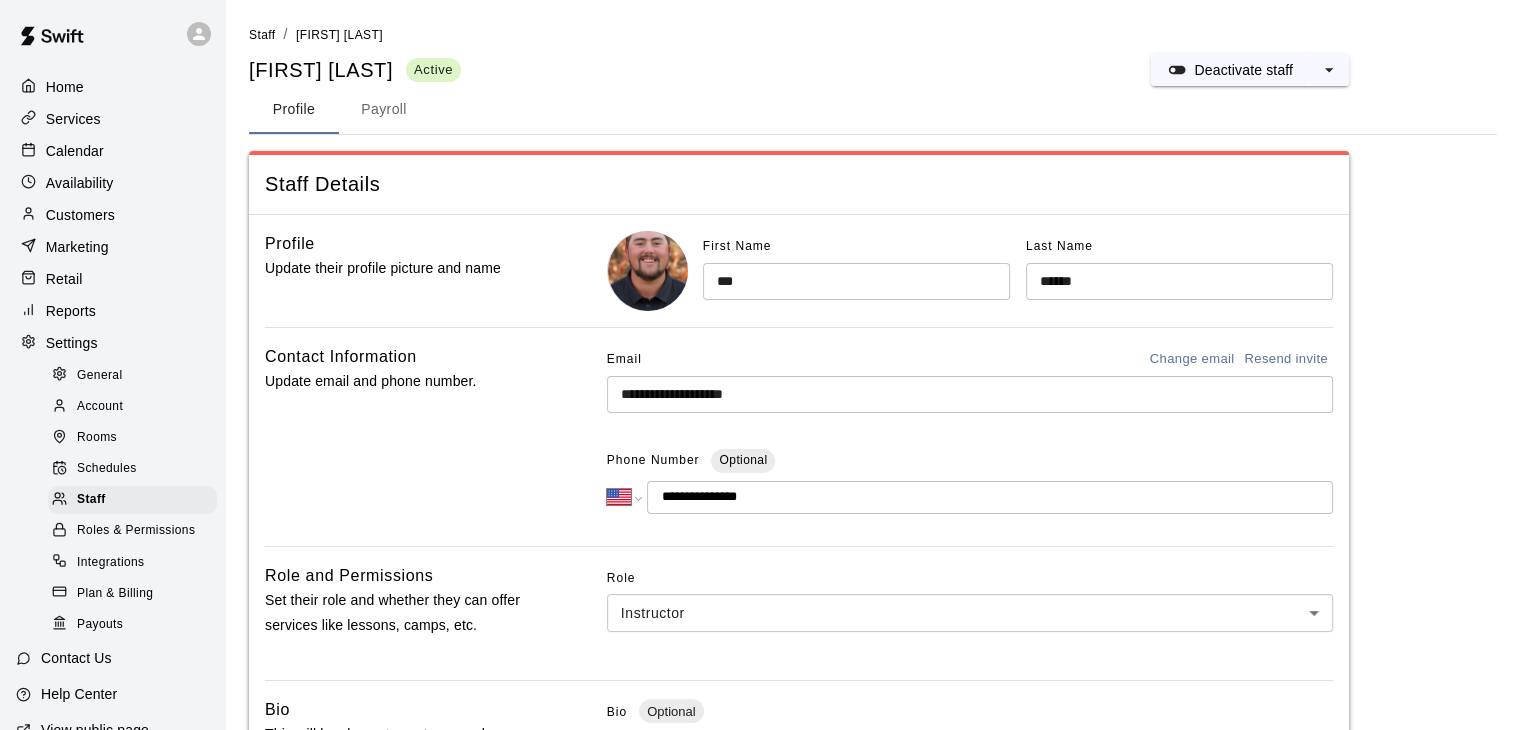 click on "Services" at bounding box center (73, 119) 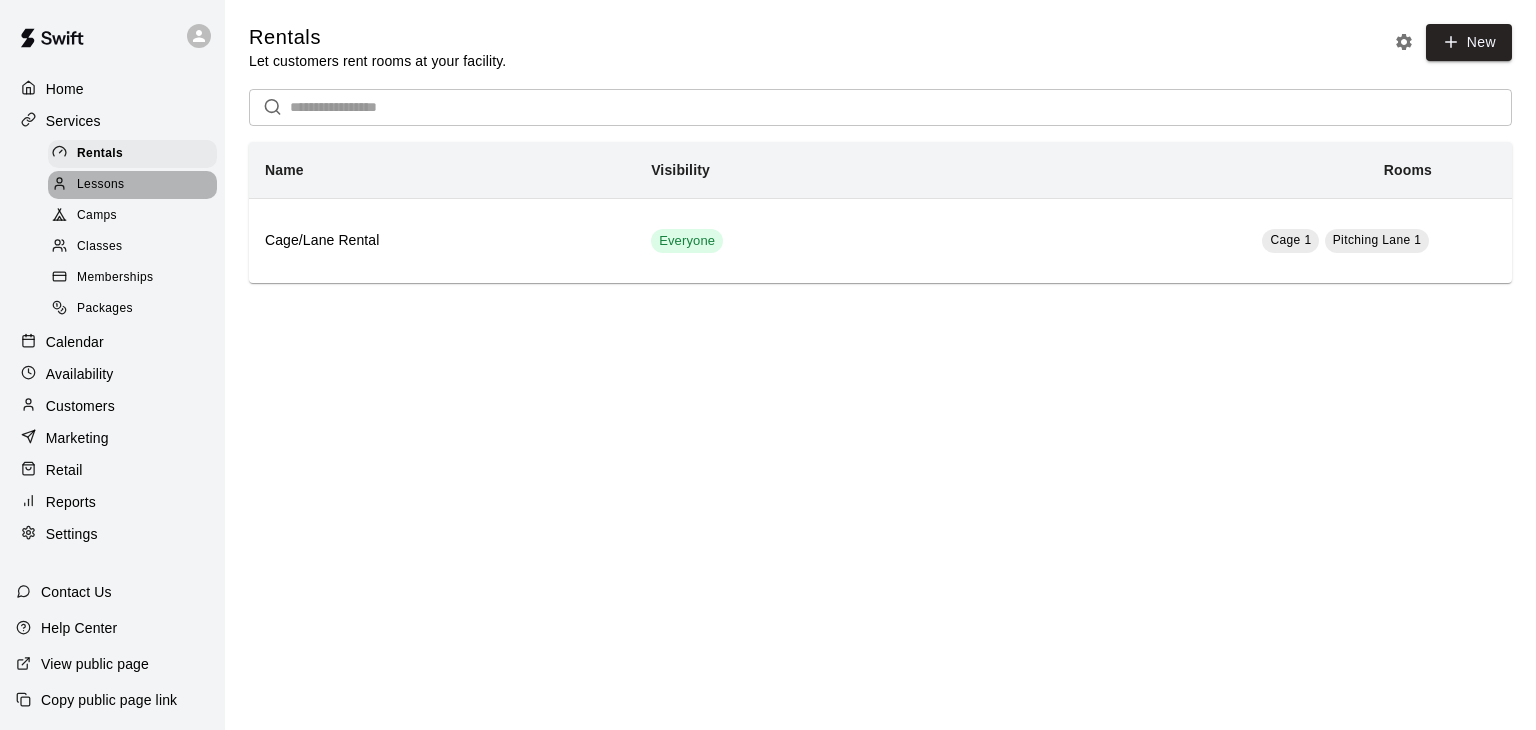 click on "Lessons" at bounding box center (132, 185) 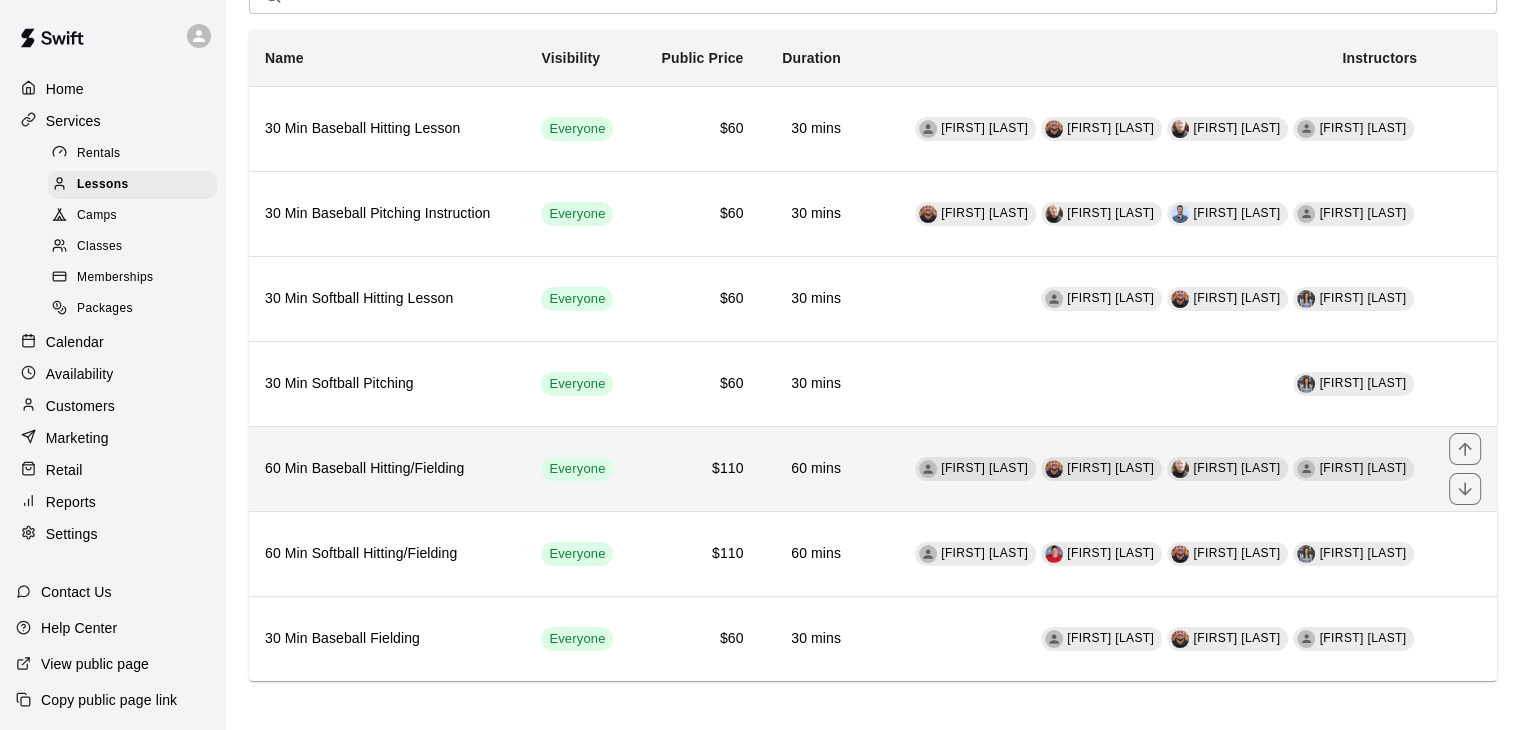 scroll, scrollTop: 116, scrollLeft: 0, axis: vertical 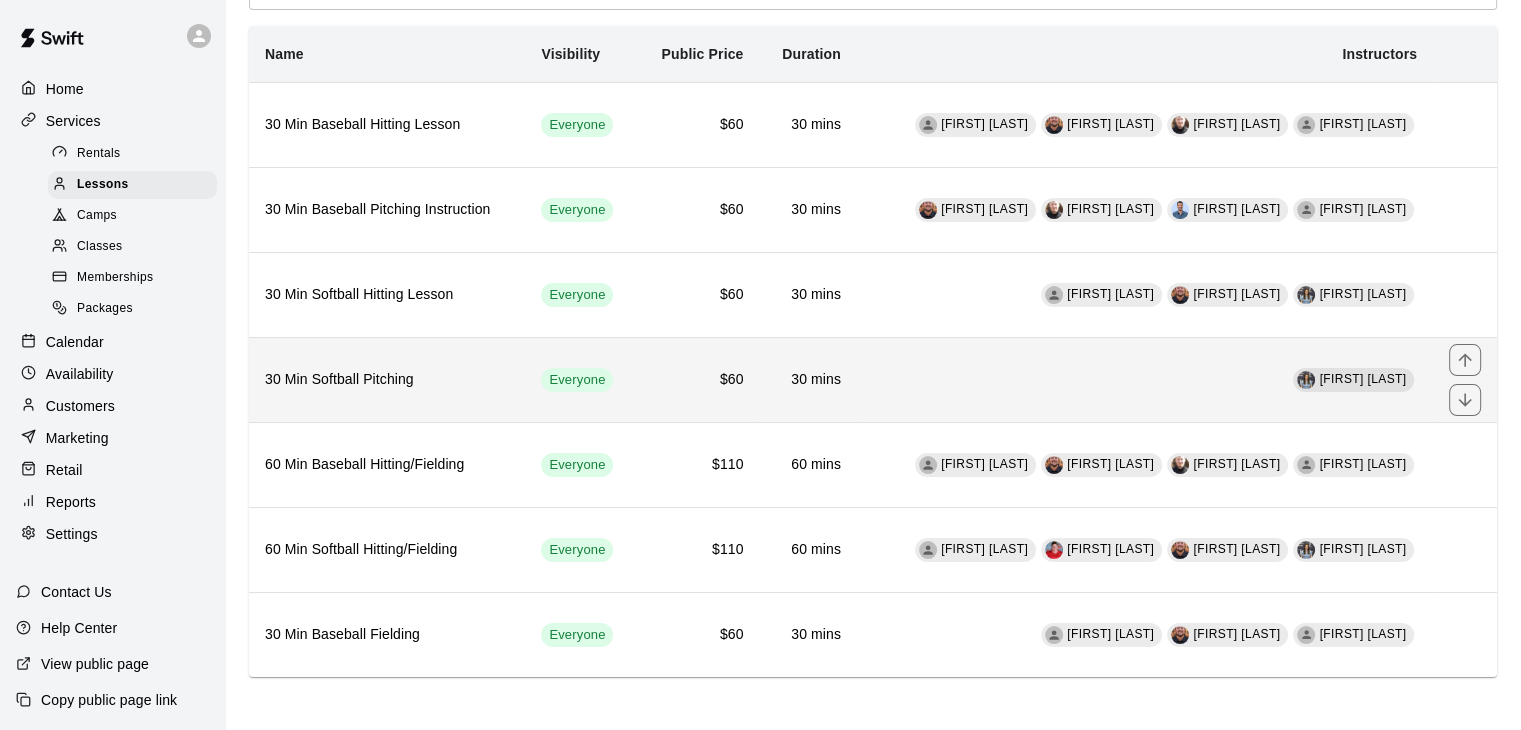 click on "30 Min Softball Pitching" at bounding box center [387, 380] 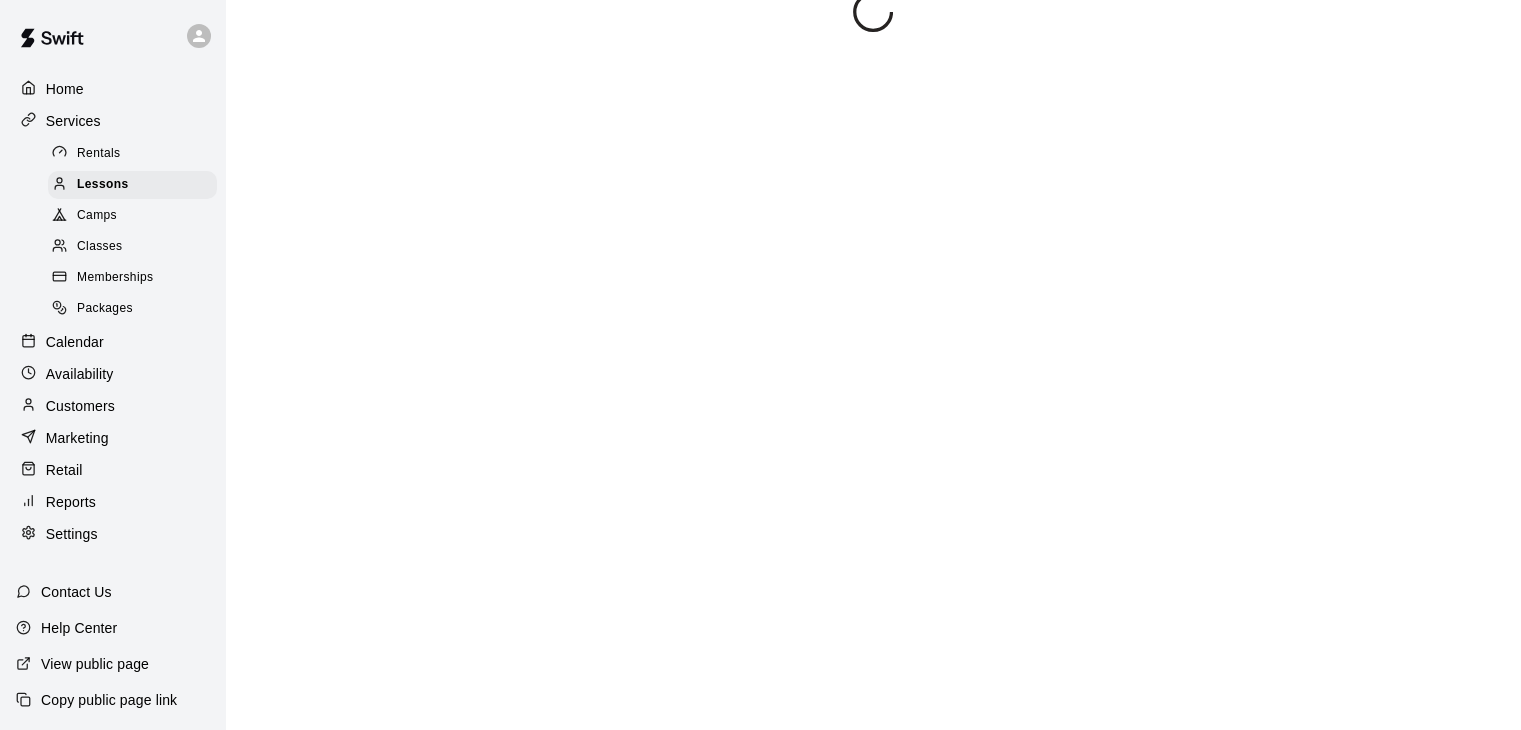 scroll, scrollTop: 0, scrollLeft: 0, axis: both 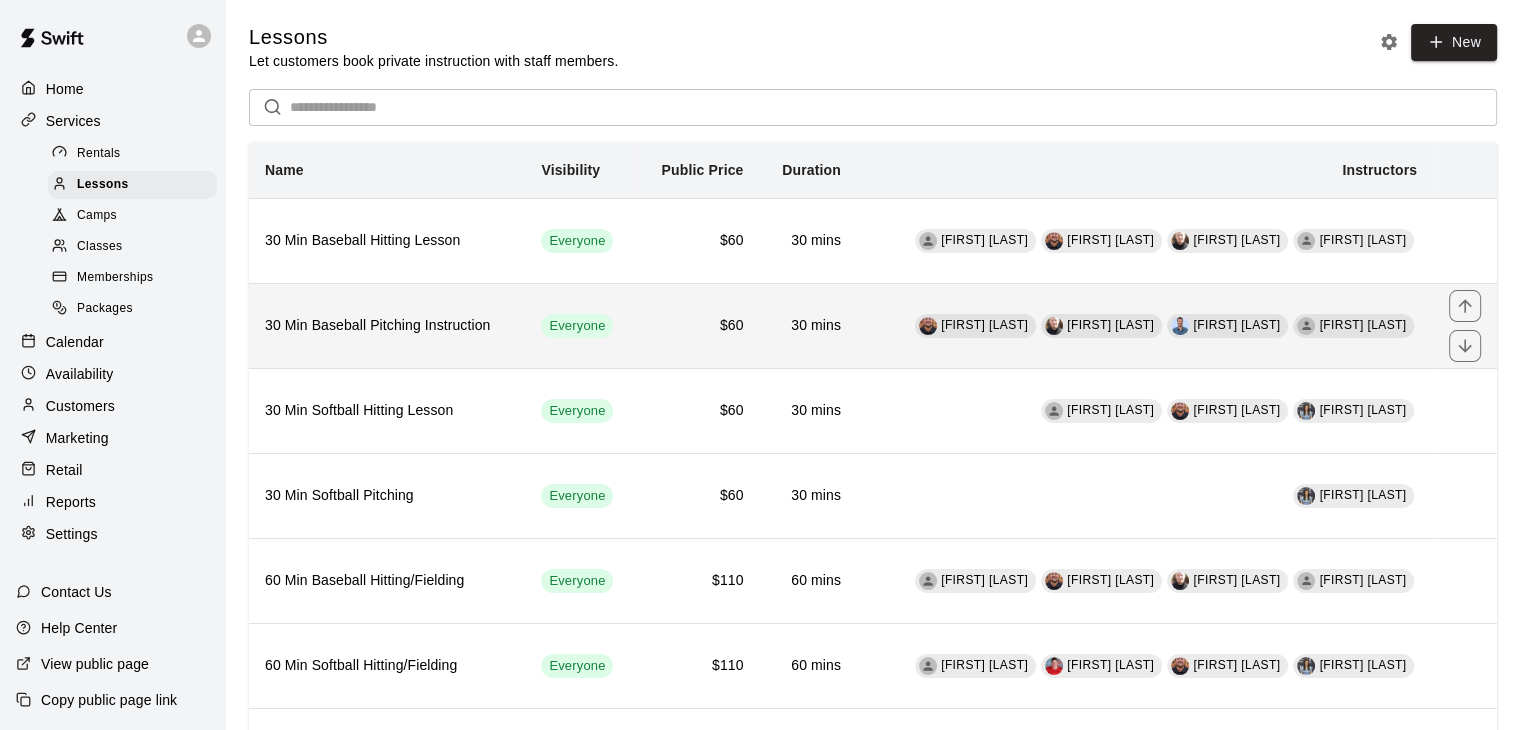 click on "30 Min Baseball Pitching Instruction" at bounding box center [387, 326] 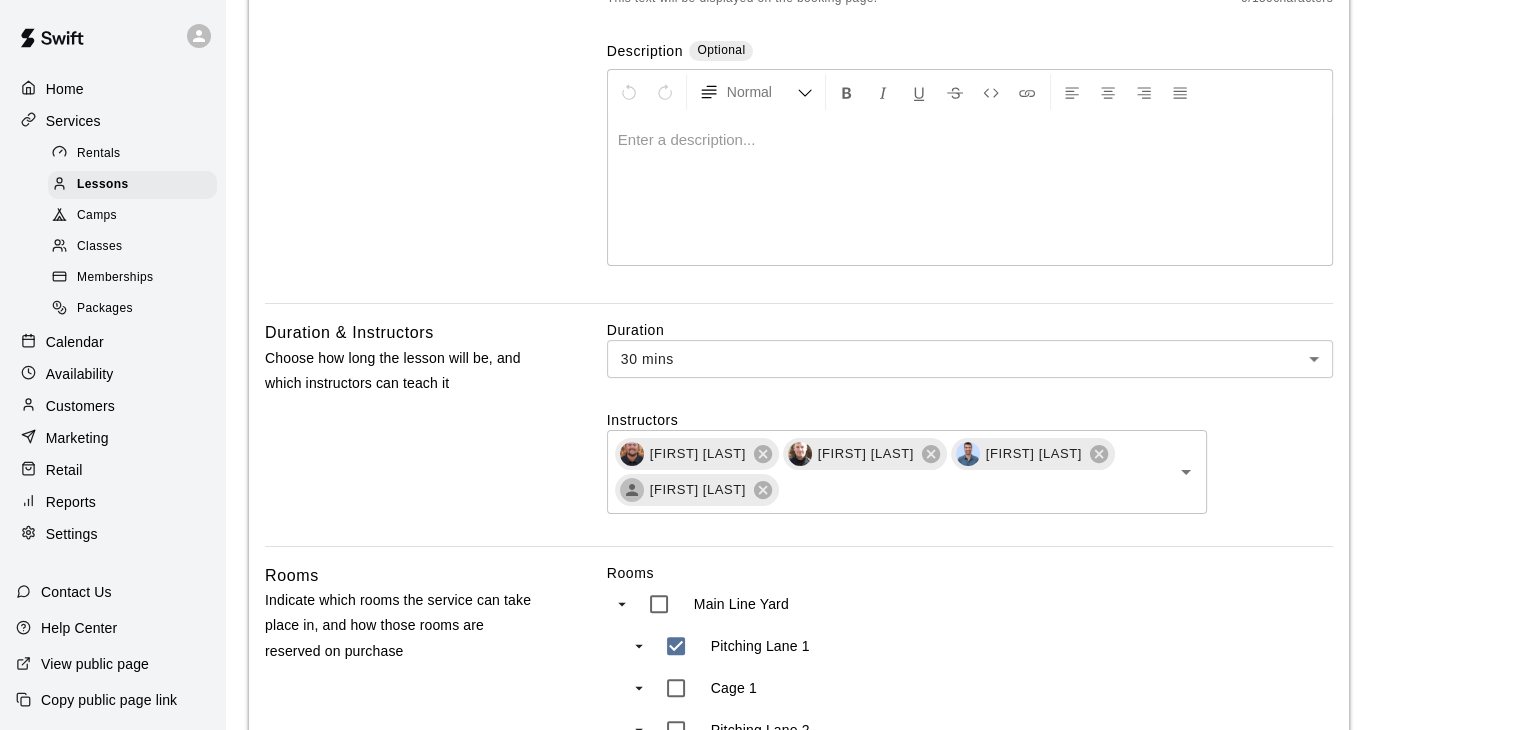 scroll, scrollTop: 500, scrollLeft: 0, axis: vertical 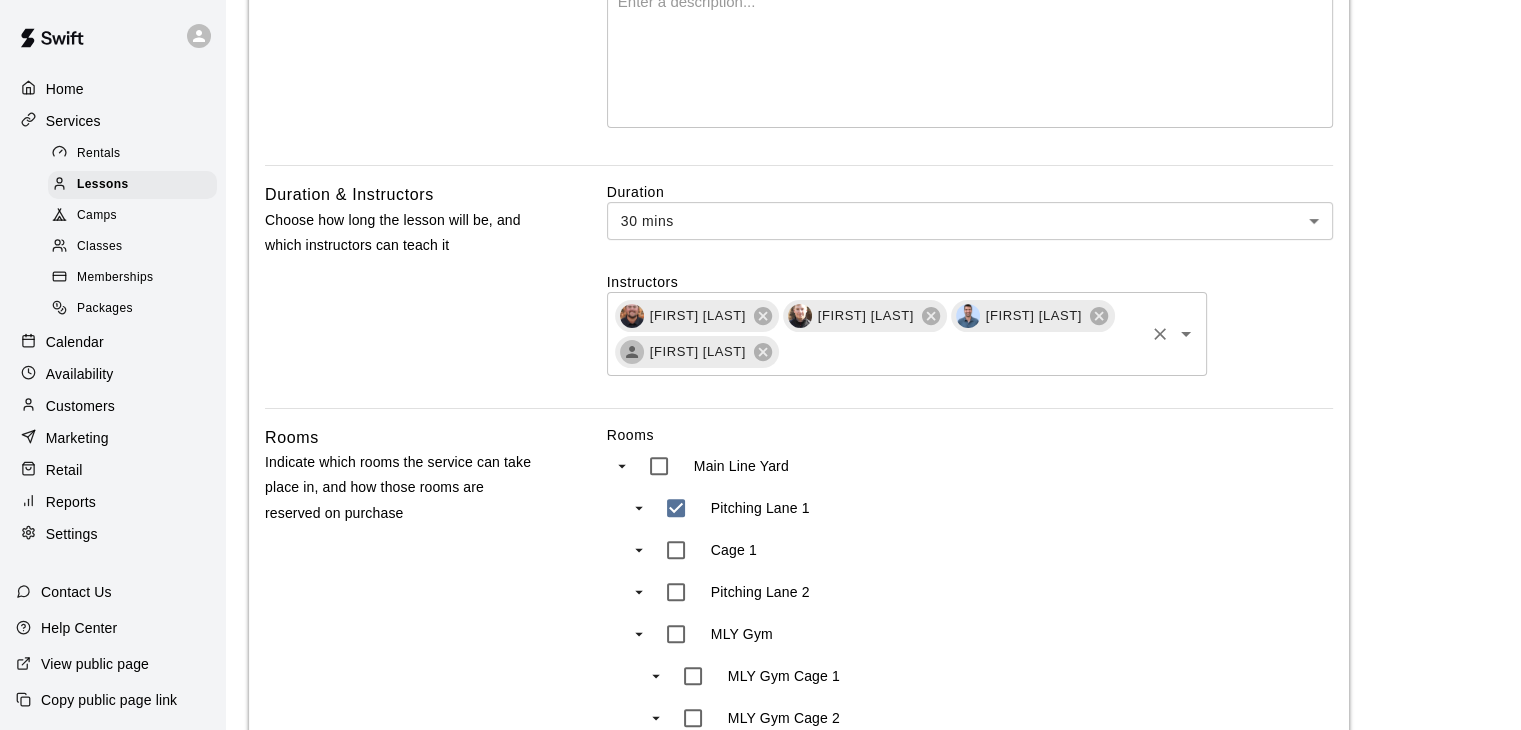 click 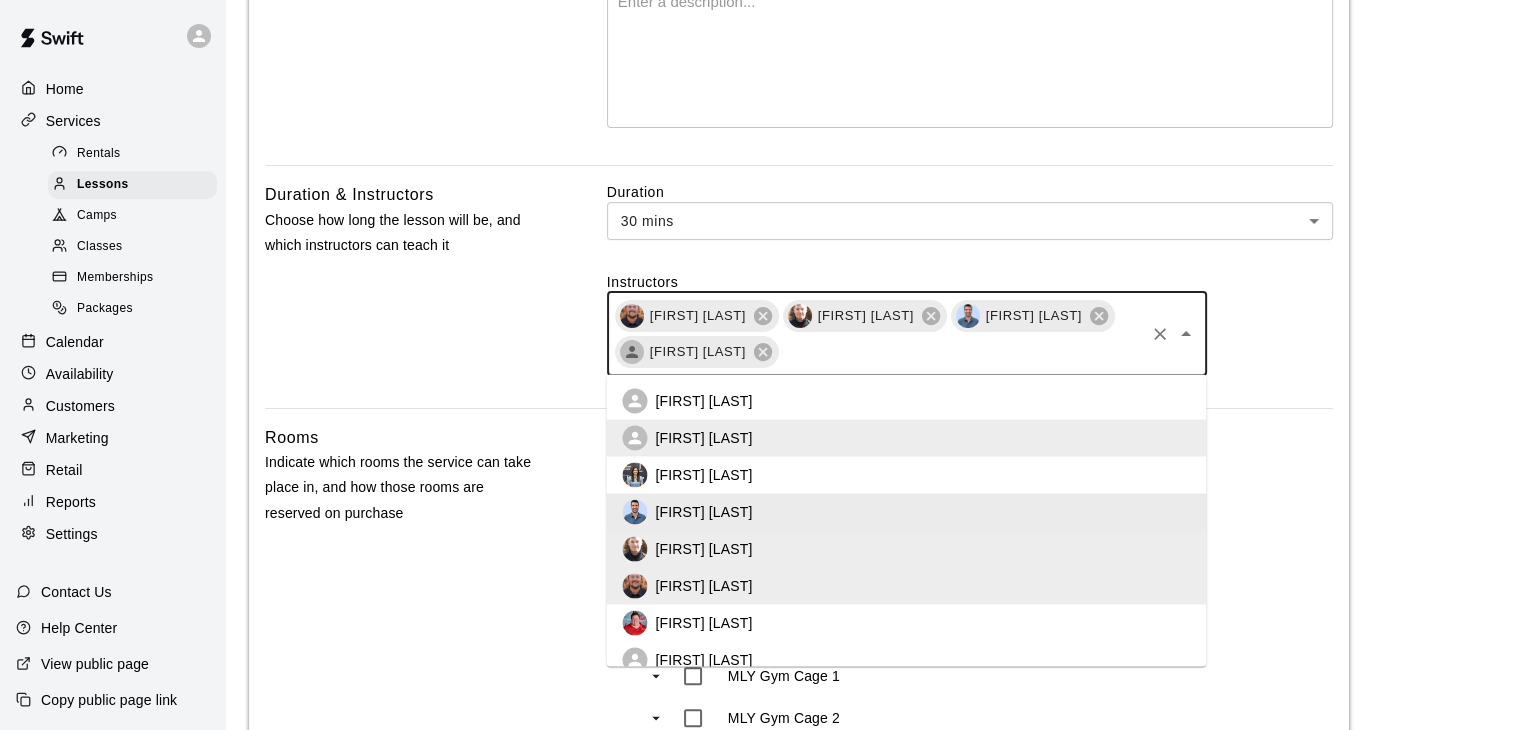 scroll, scrollTop: 56, scrollLeft: 0, axis: vertical 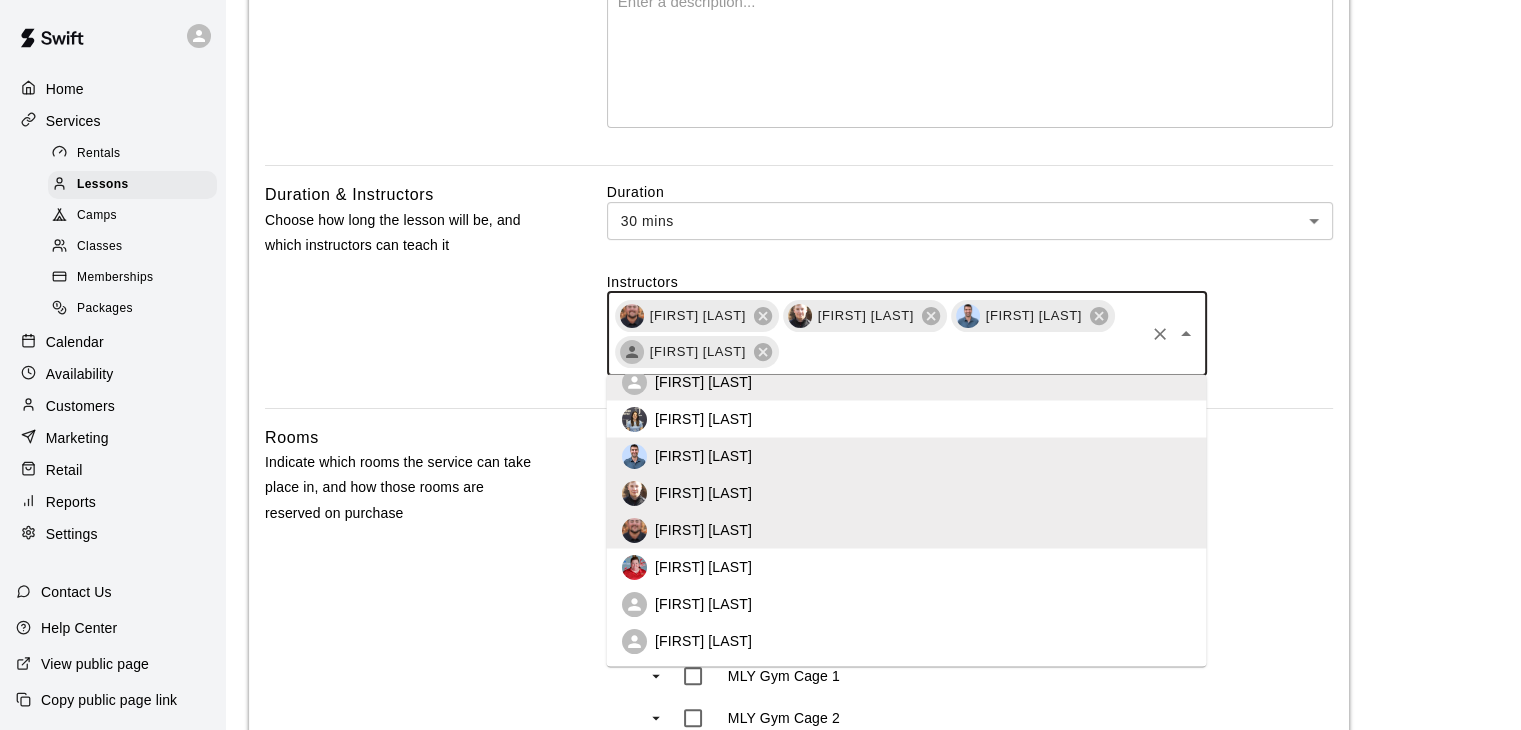 click on "[FIRST] [LAST]" at bounding box center [703, 641] 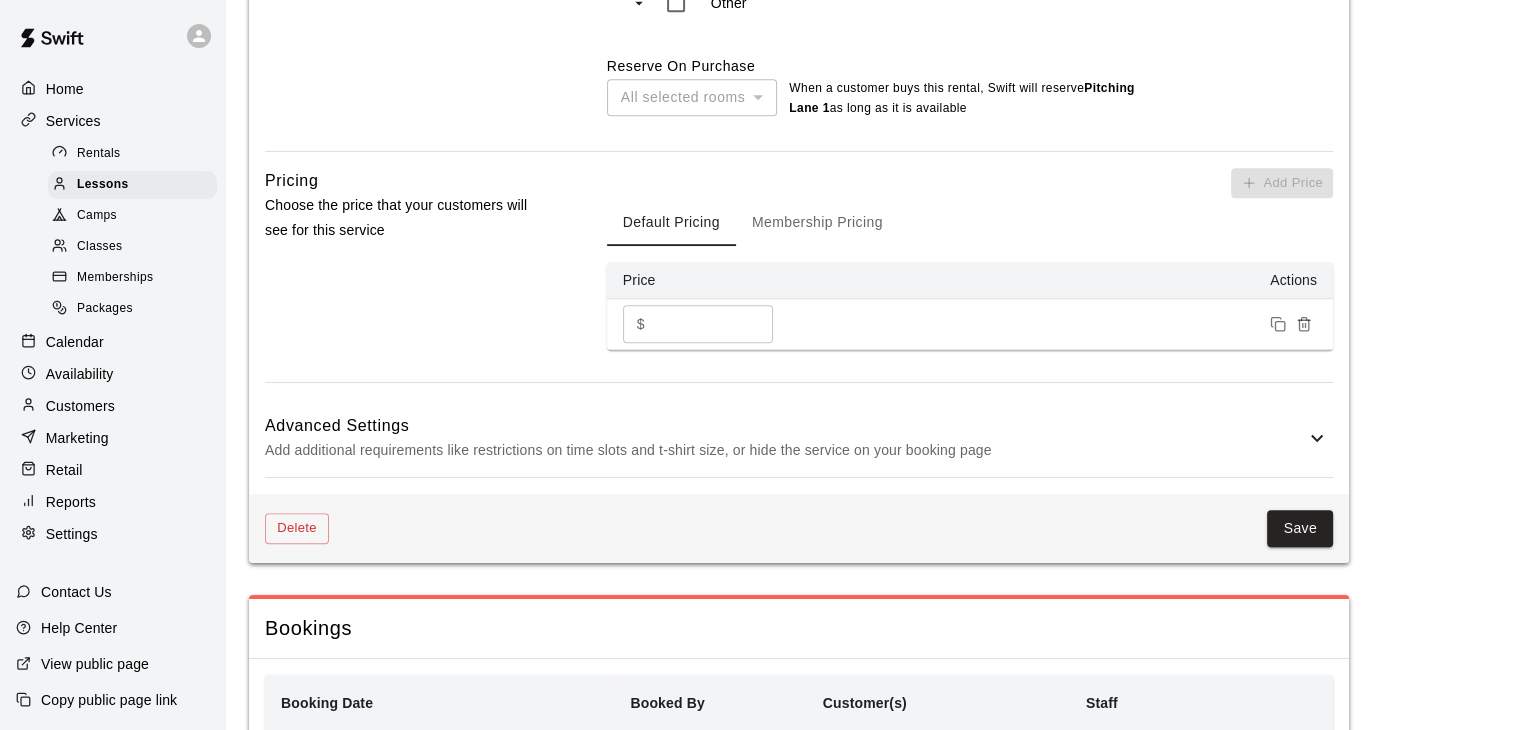 scroll, scrollTop: 1300, scrollLeft: 0, axis: vertical 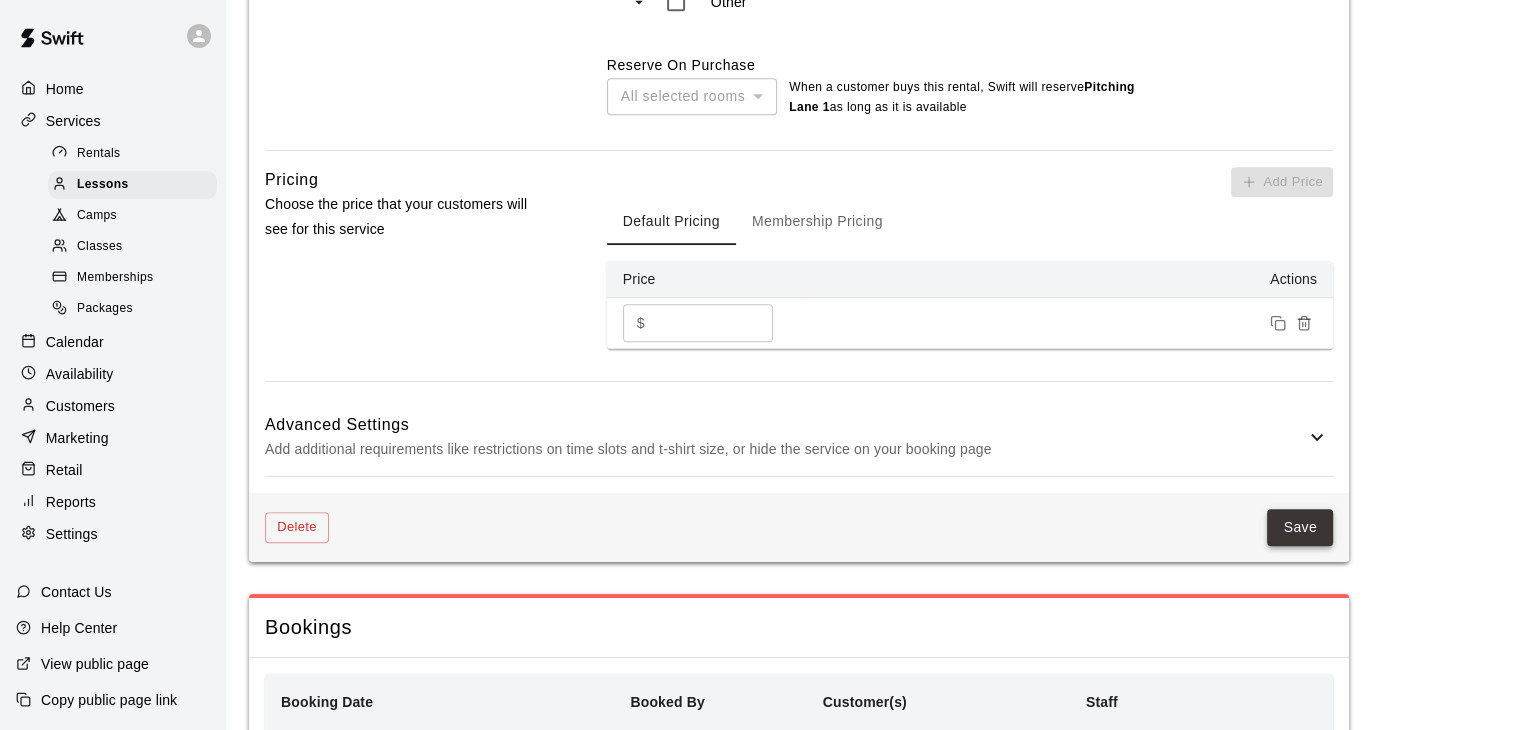 click on "Save" at bounding box center [1300, 527] 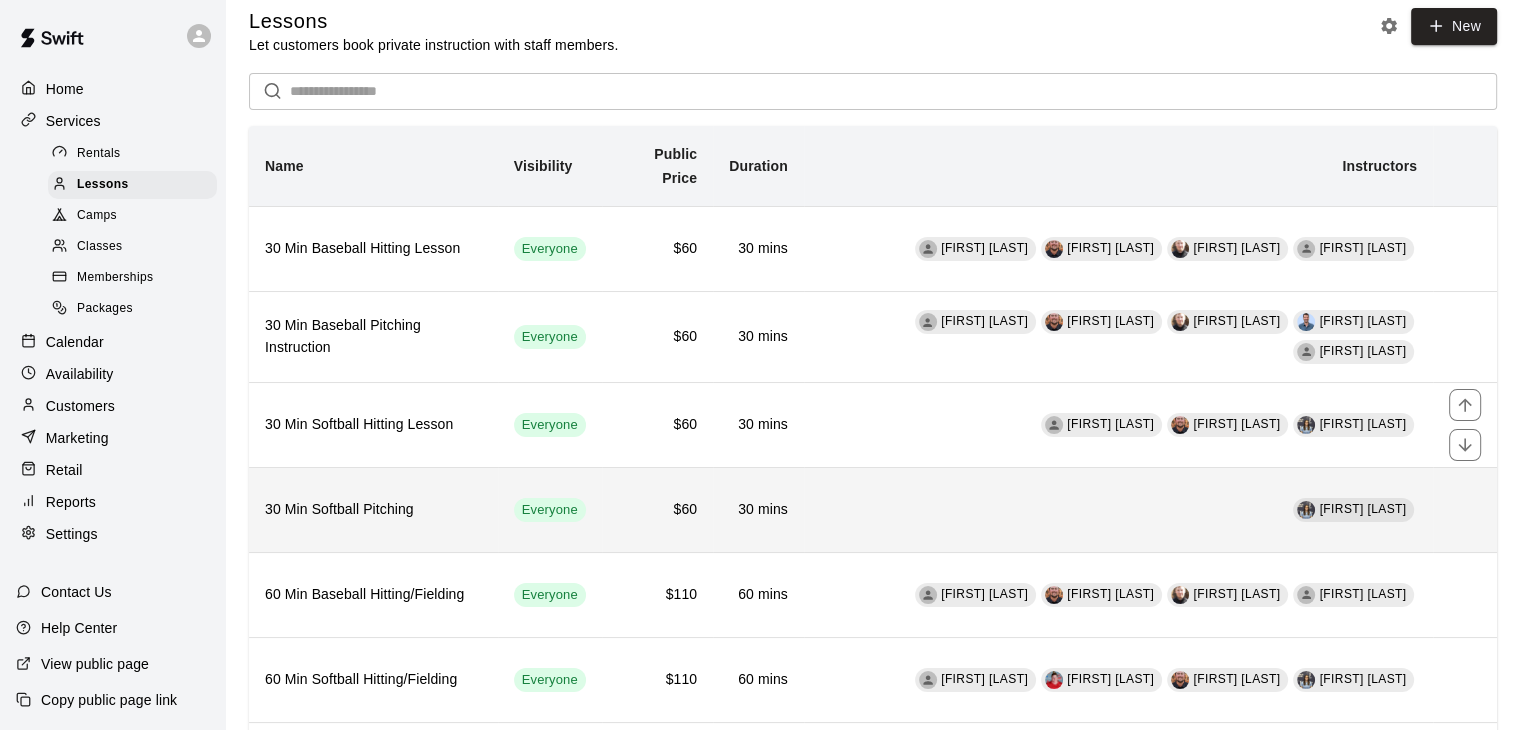 scroll, scrollTop: 116, scrollLeft: 0, axis: vertical 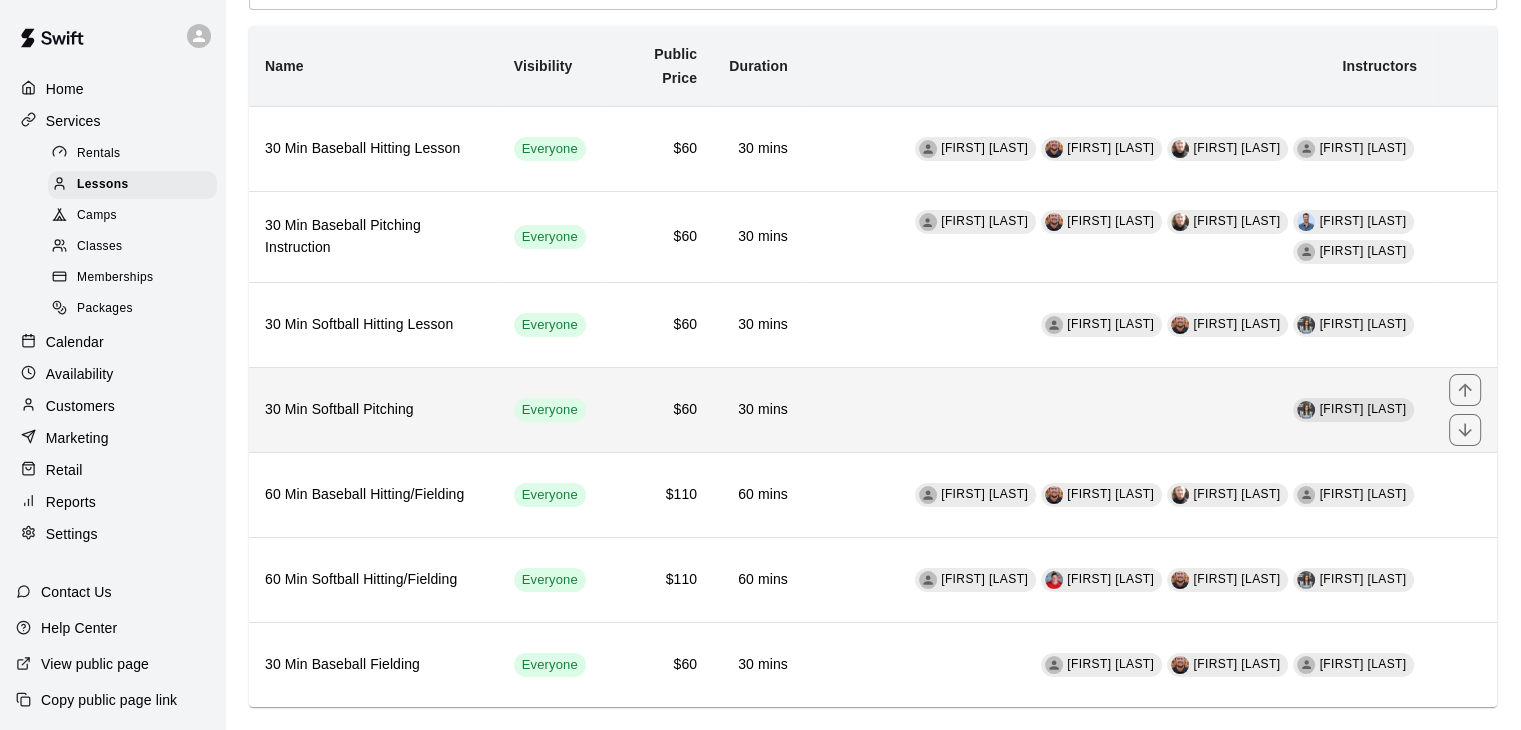 click on "[FIRST] [LAST]" at bounding box center [1118, 410] 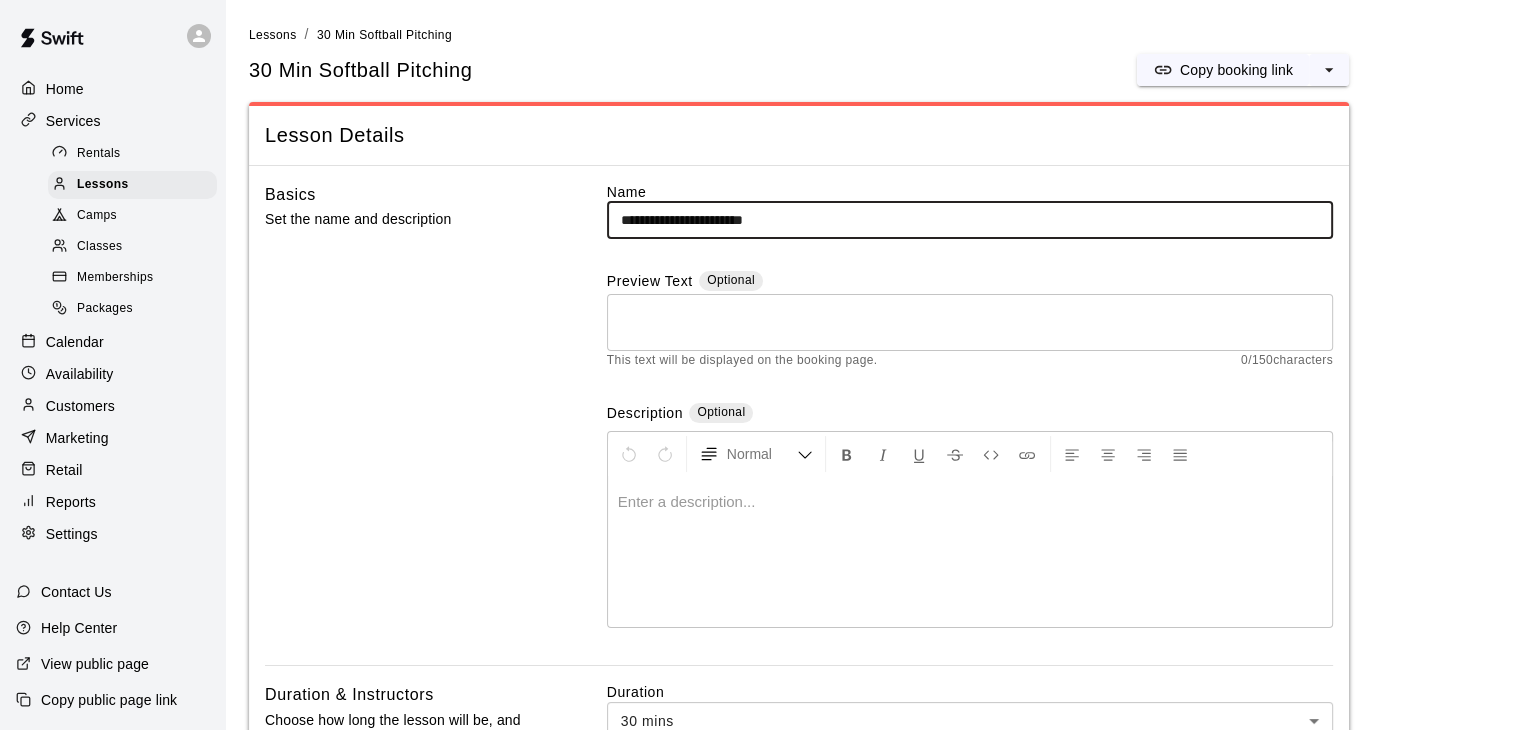 scroll, scrollTop: 400, scrollLeft: 0, axis: vertical 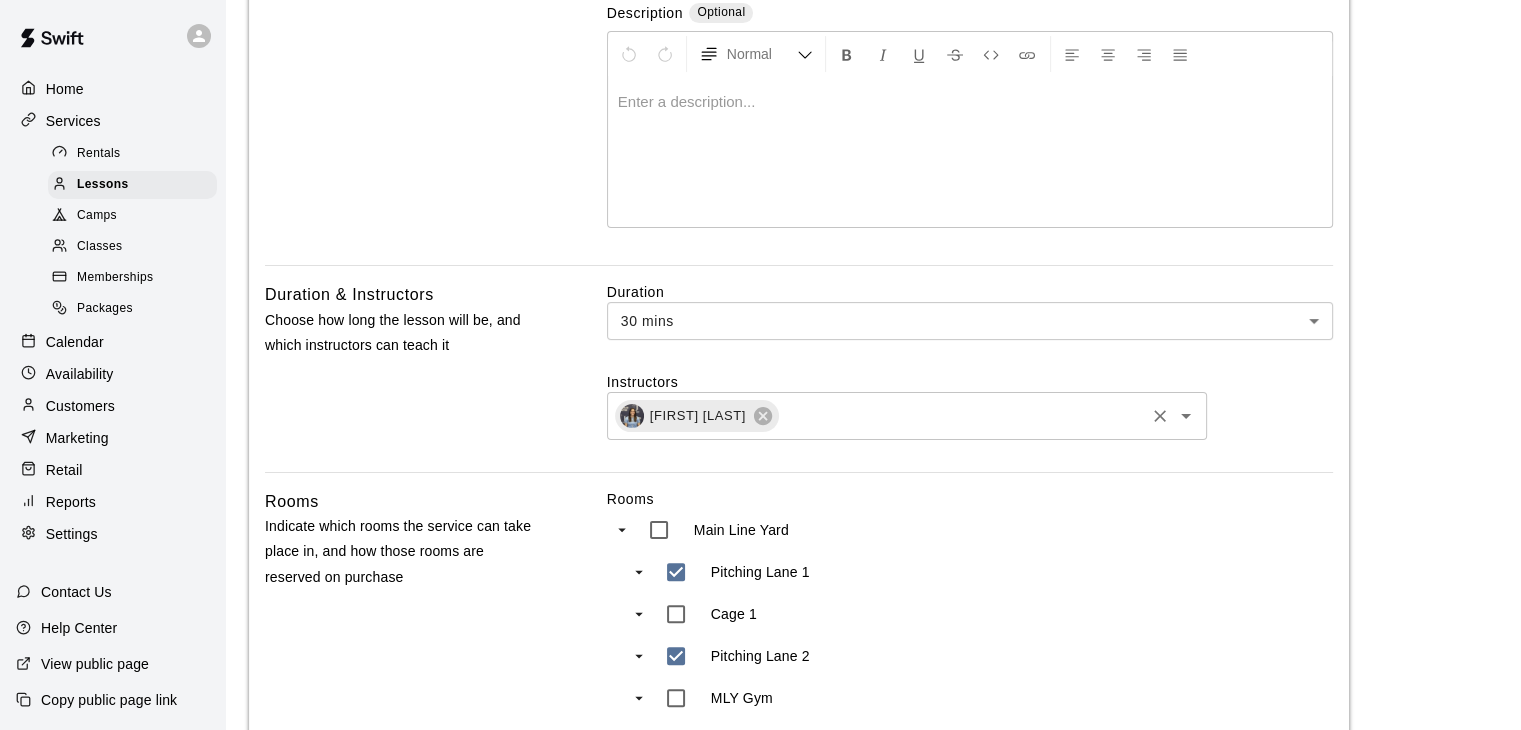 click 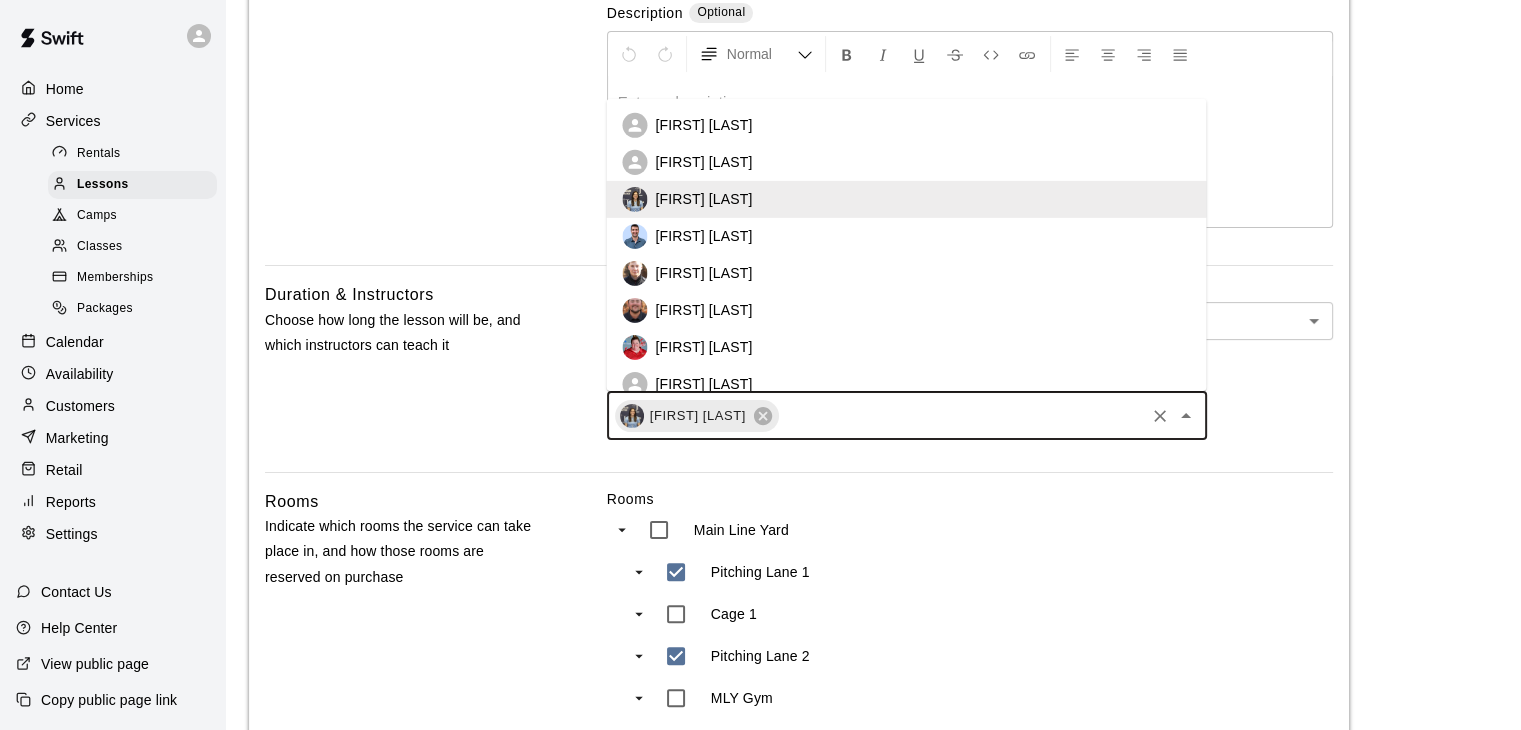 scroll, scrollTop: 56, scrollLeft: 0, axis: vertical 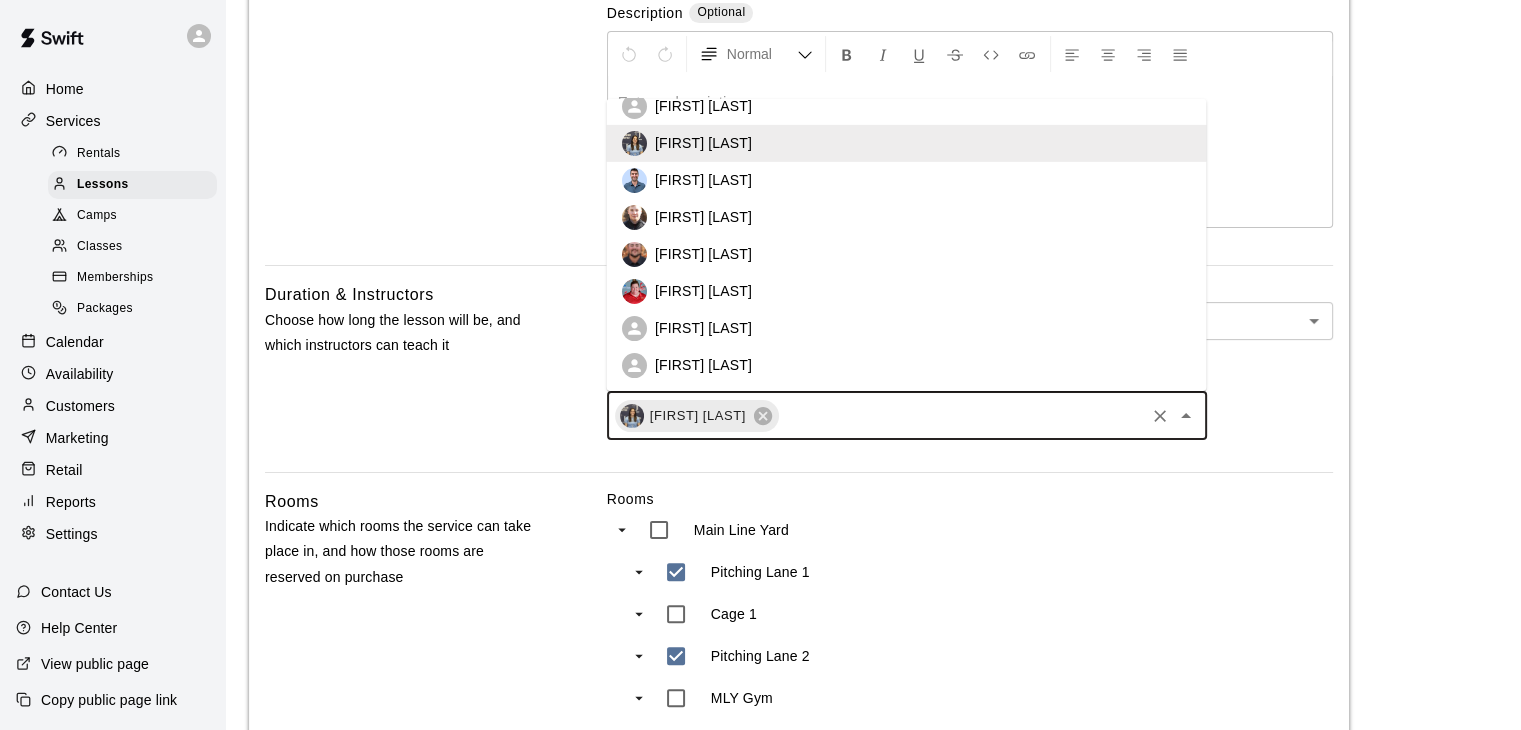 click on "[FIRST] [LAST]" at bounding box center (906, 365) 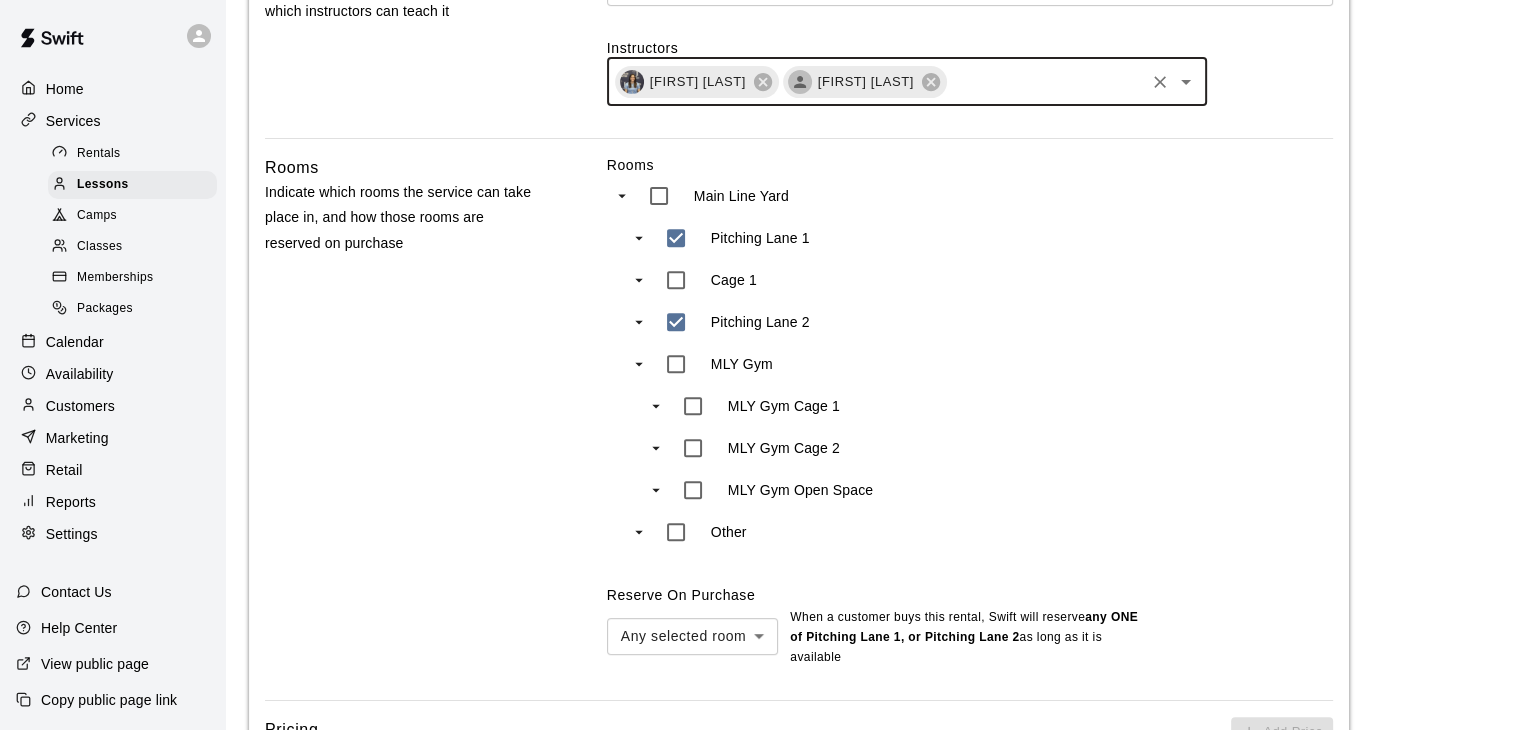 scroll, scrollTop: 700, scrollLeft: 0, axis: vertical 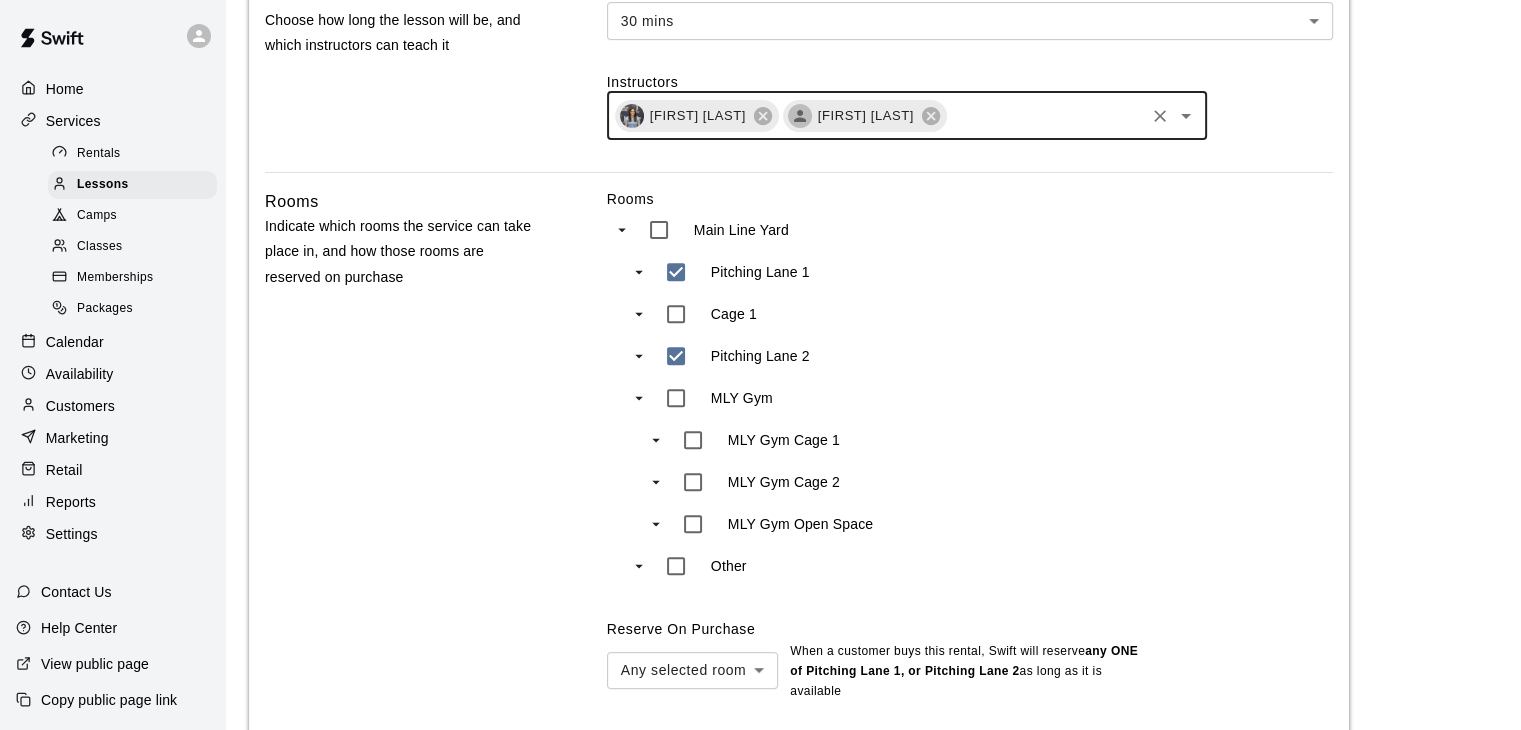 type on "***" 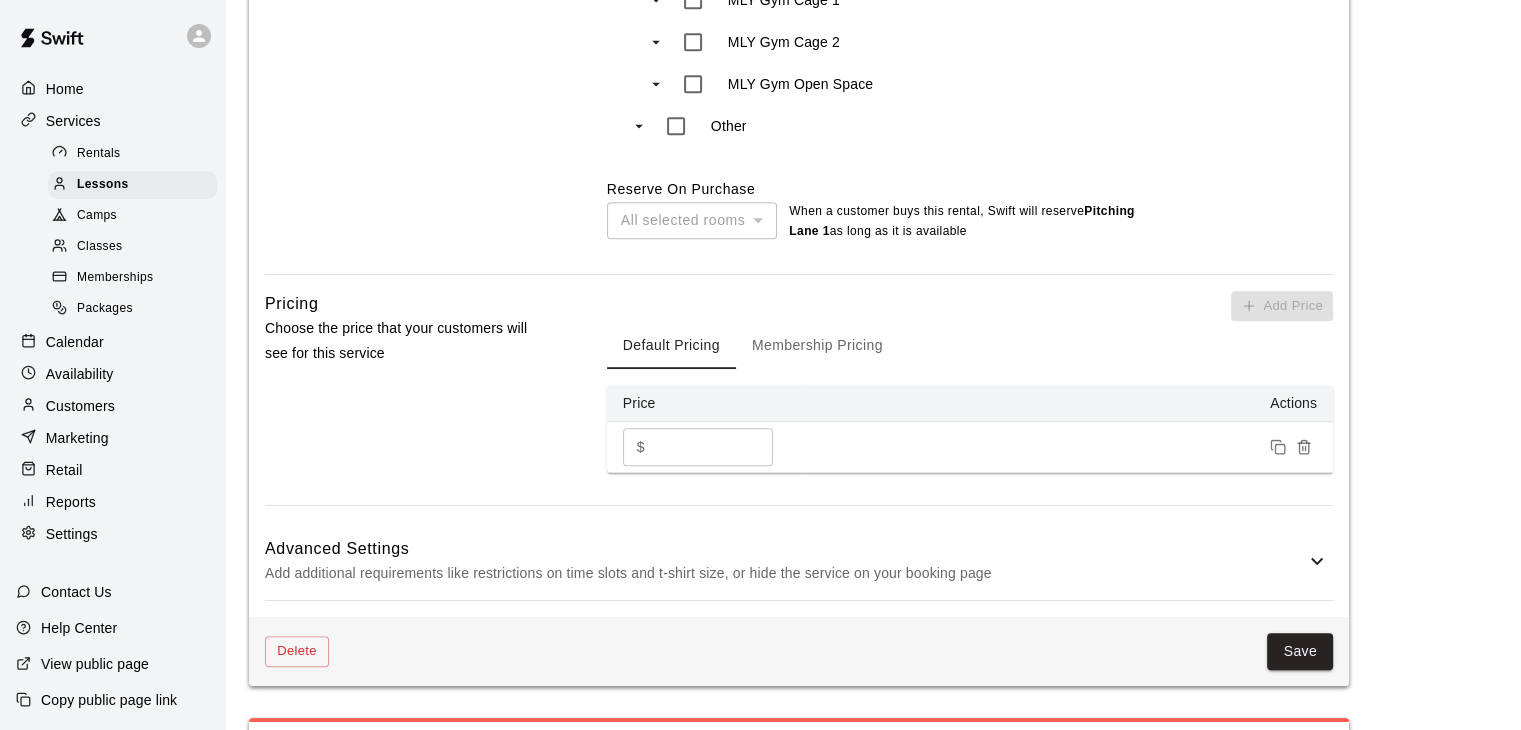 scroll, scrollTop: 1200, scrollLeft: 0, axis: vertical 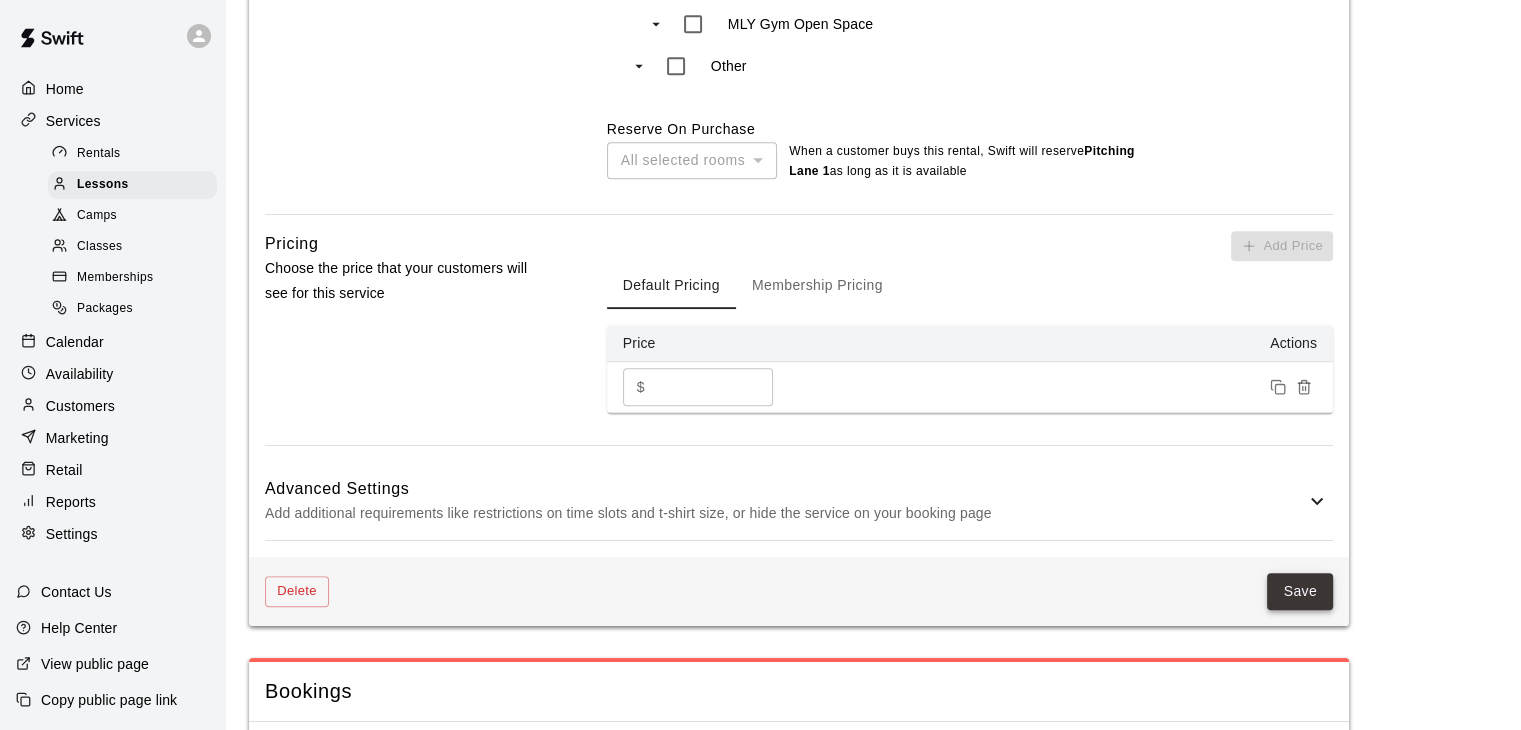 click on "Save" at bounding box center [1300, 591] 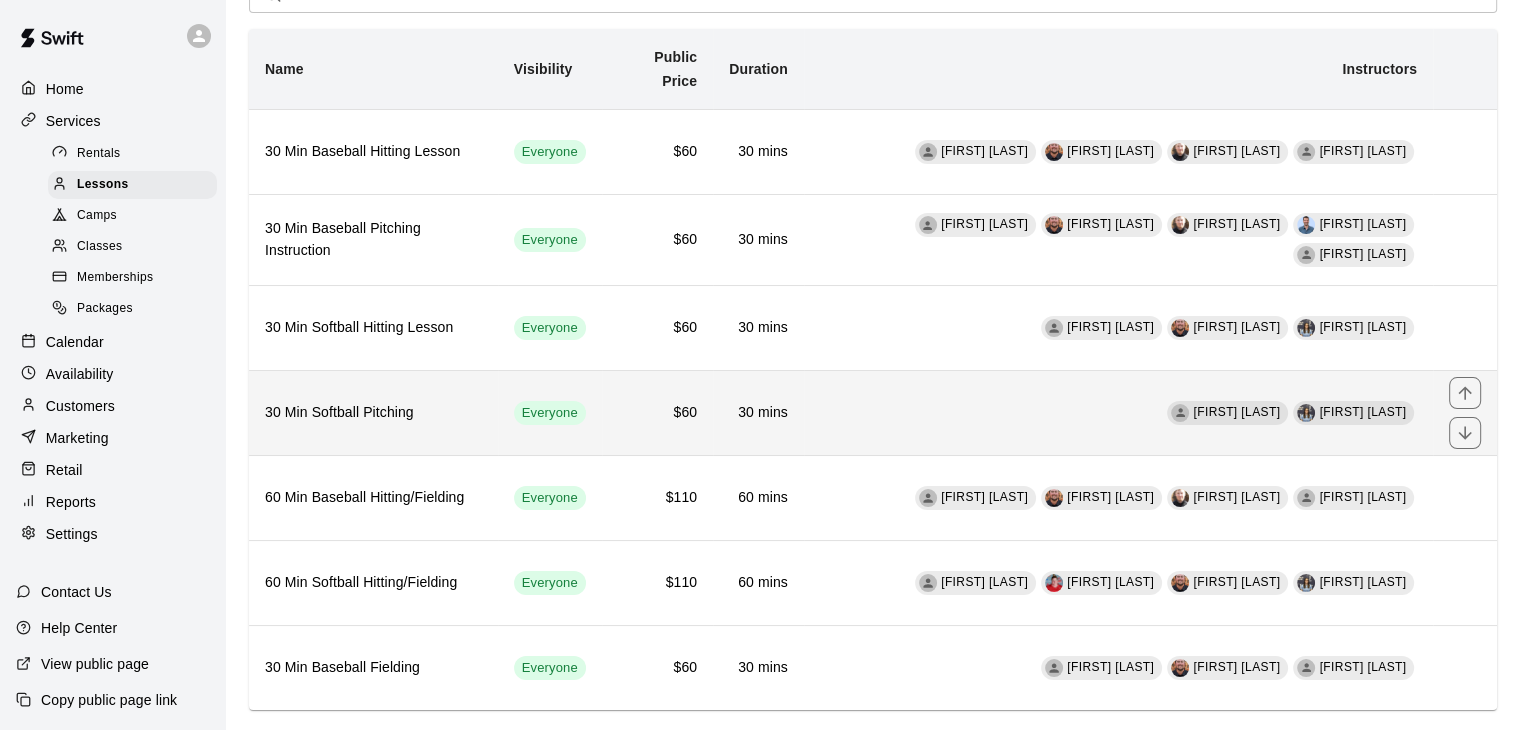 scroll, scrollTop: 116, scrollLeft: 0, axis: vertical 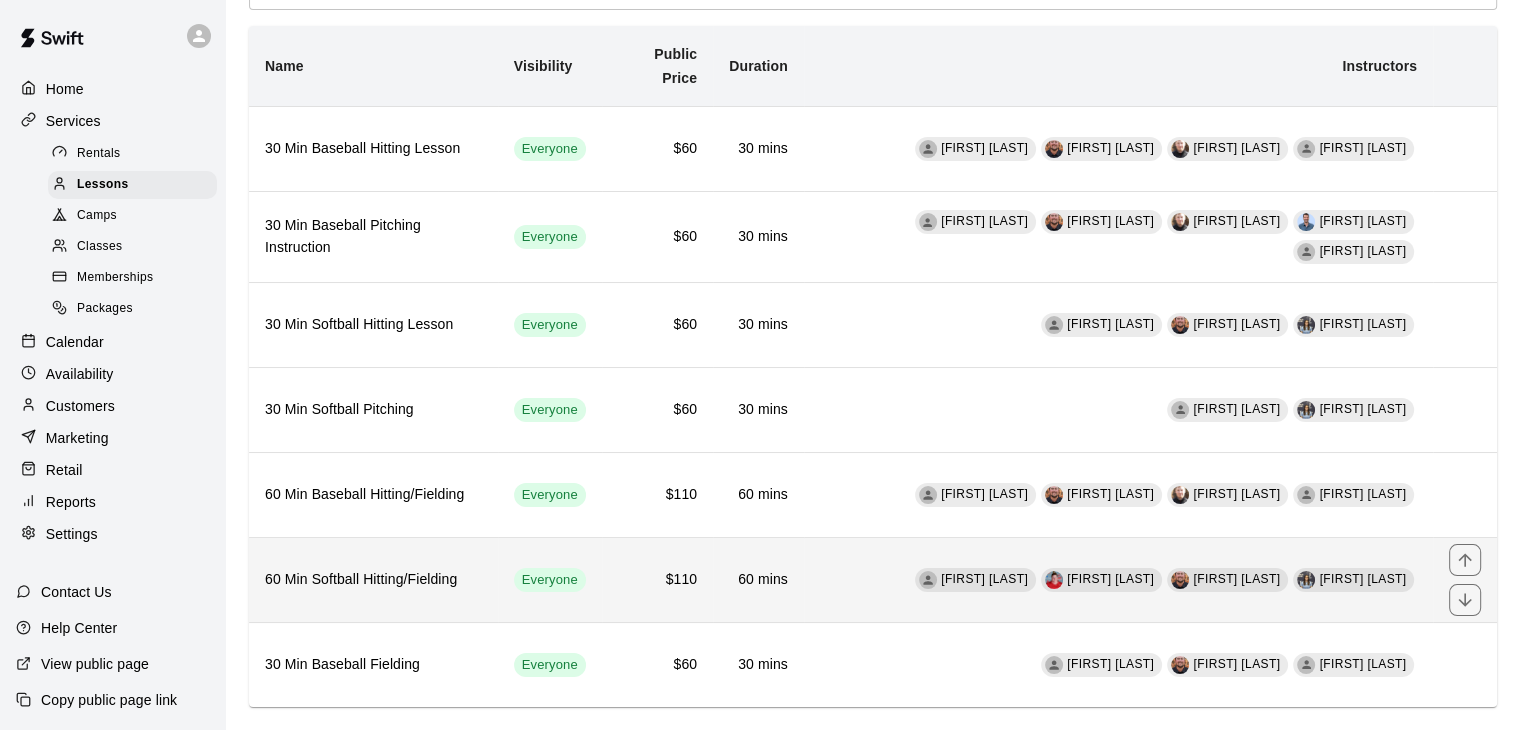 click on "[FIRST] [LAST] [FIRST] [LAST] [FIRST] [LAST]" at bounding box center [1118, 580] 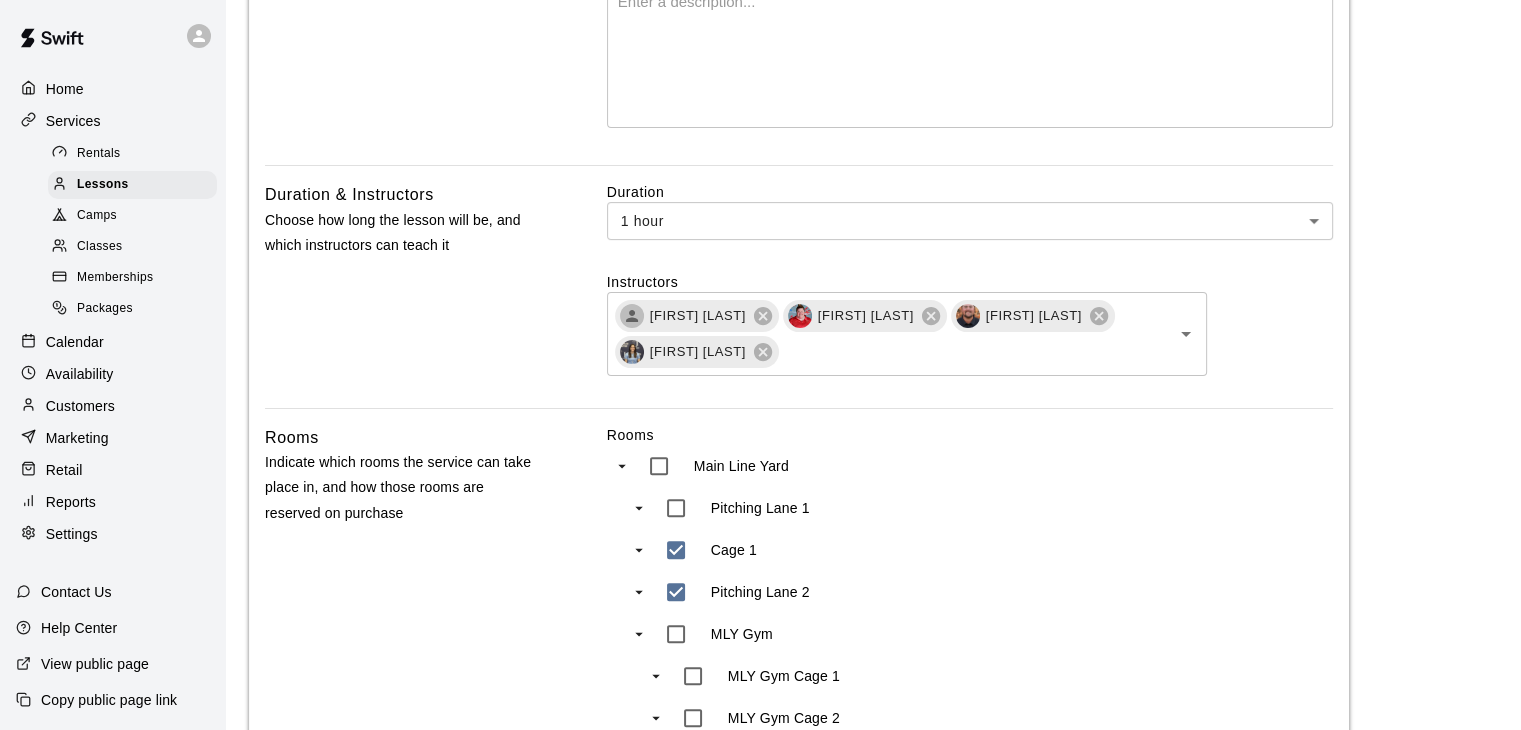 scroll, scrollTop: 600, scrollLeft: 0, axis: vertical 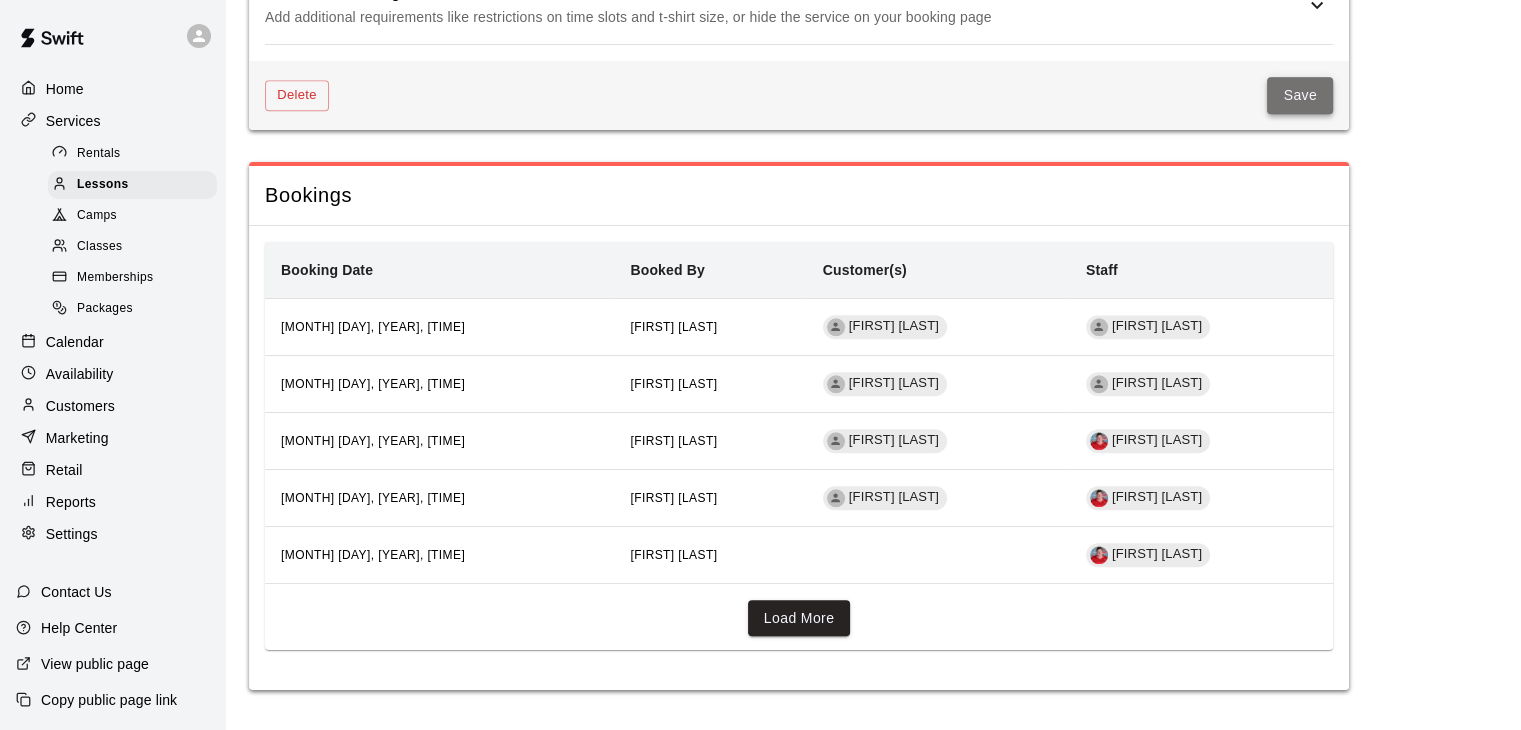 click on "Save" at bounding box center [1300, 95] 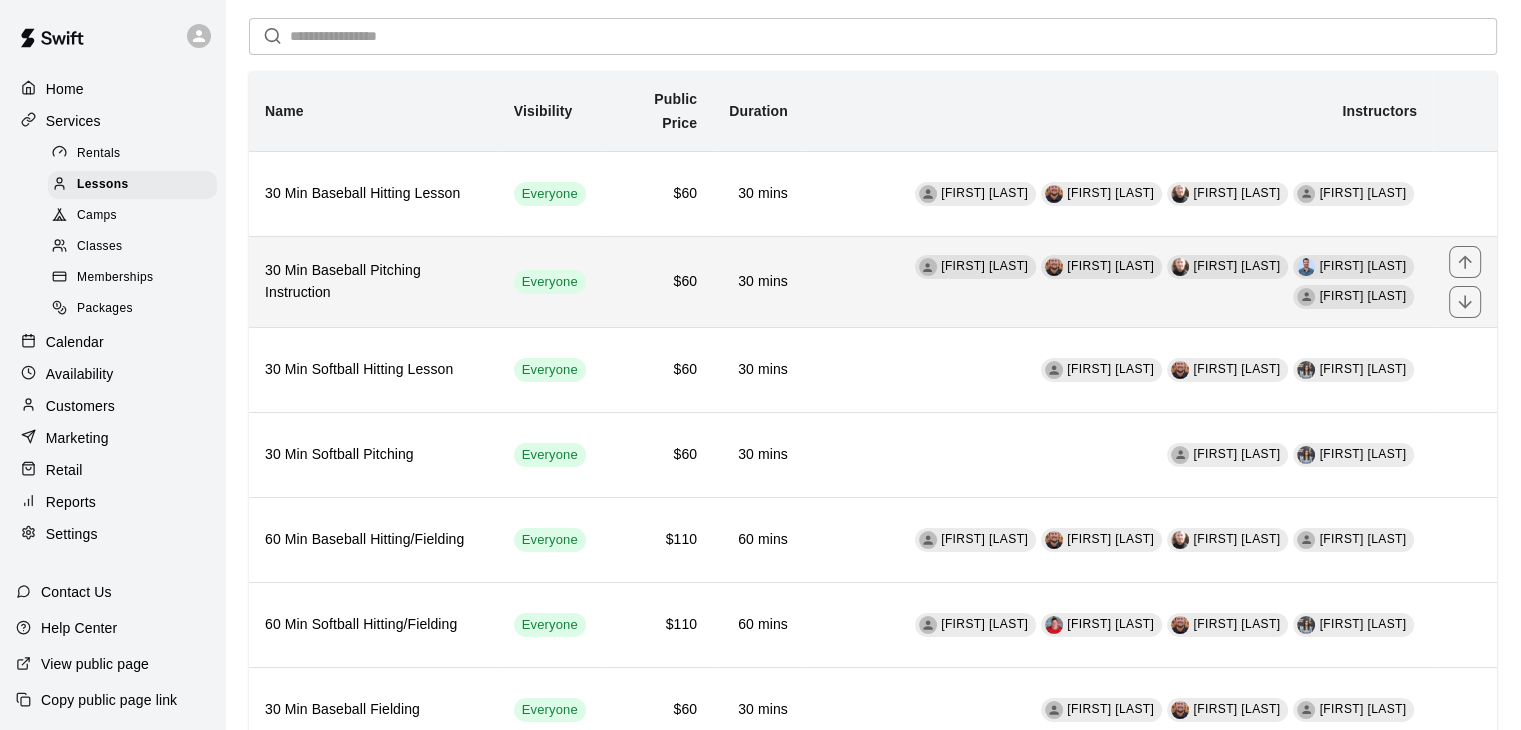 scroll, scrollTop: 116, scrollLeft: 0, axis: vertical 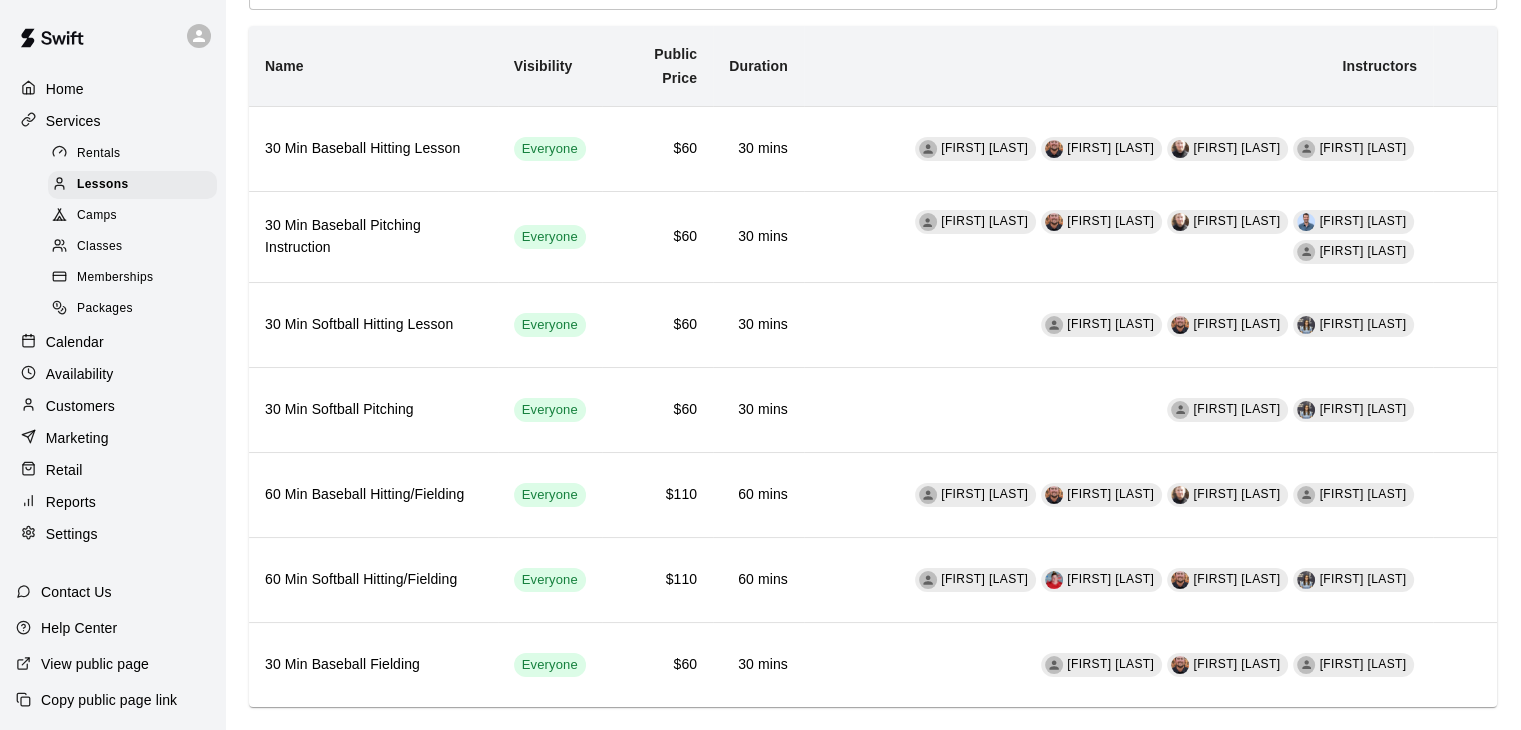 click on "Classes" at bounding box center (99, 247) 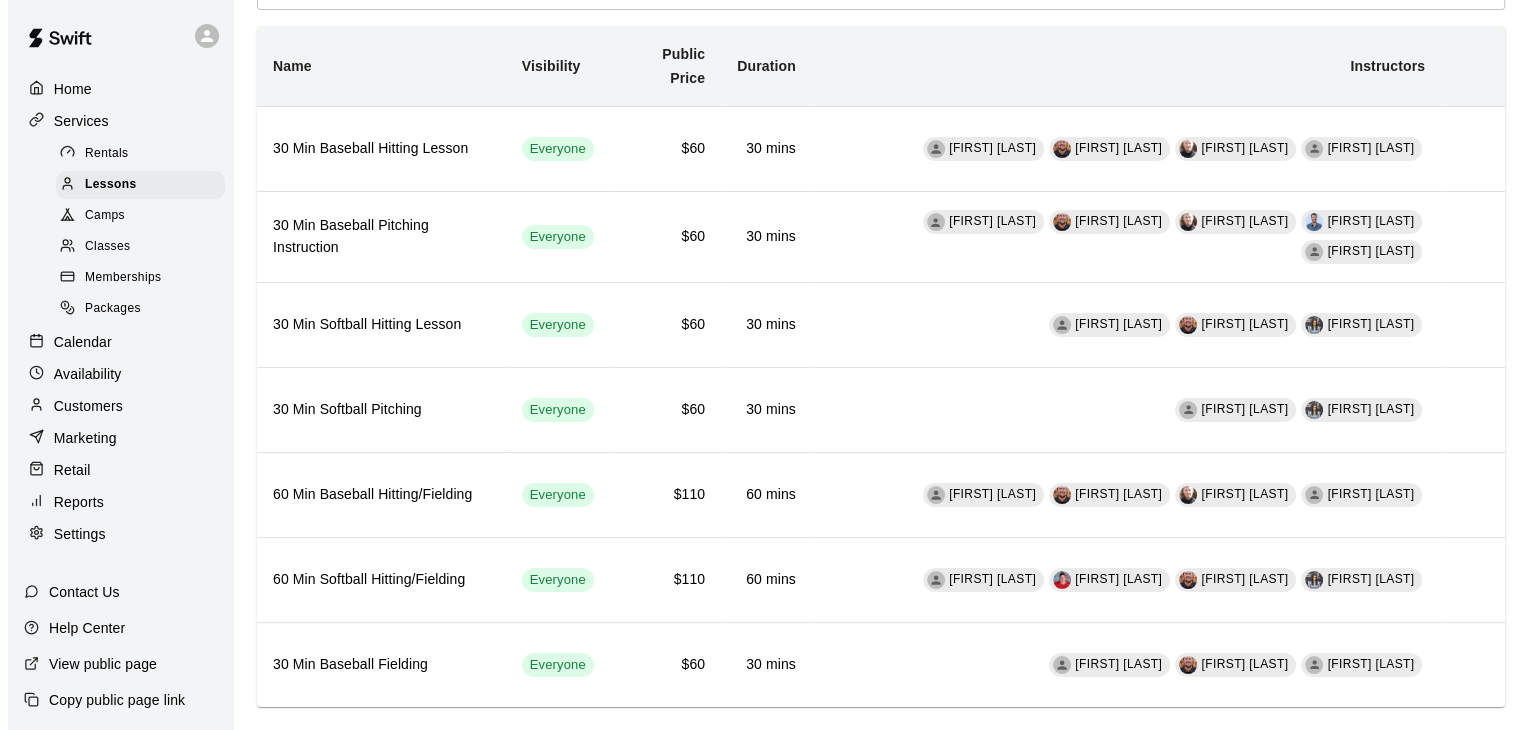 scroll, scrollTop: 0, scrollLeft: 0, axis: both 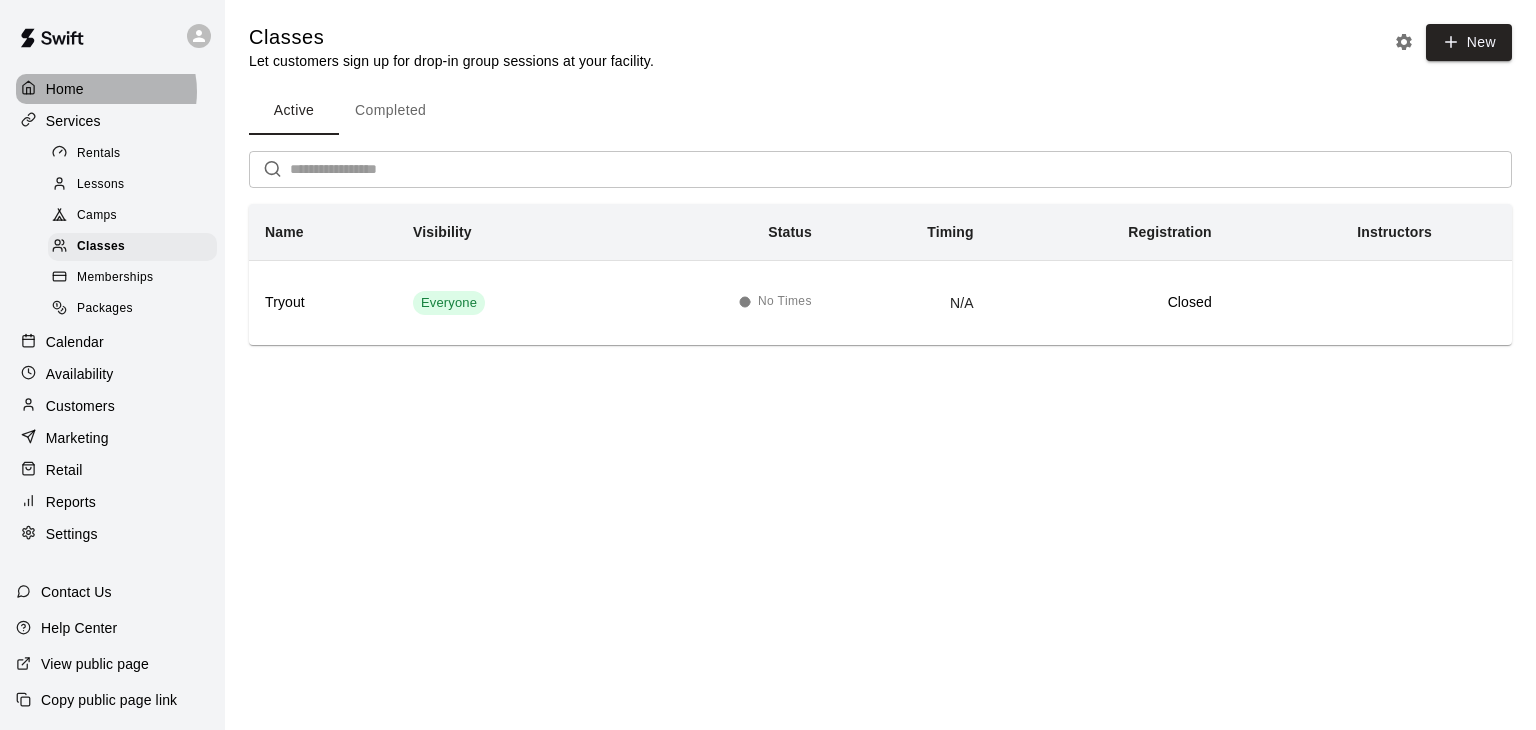 click on "Home" at bounding box center [112, 89] 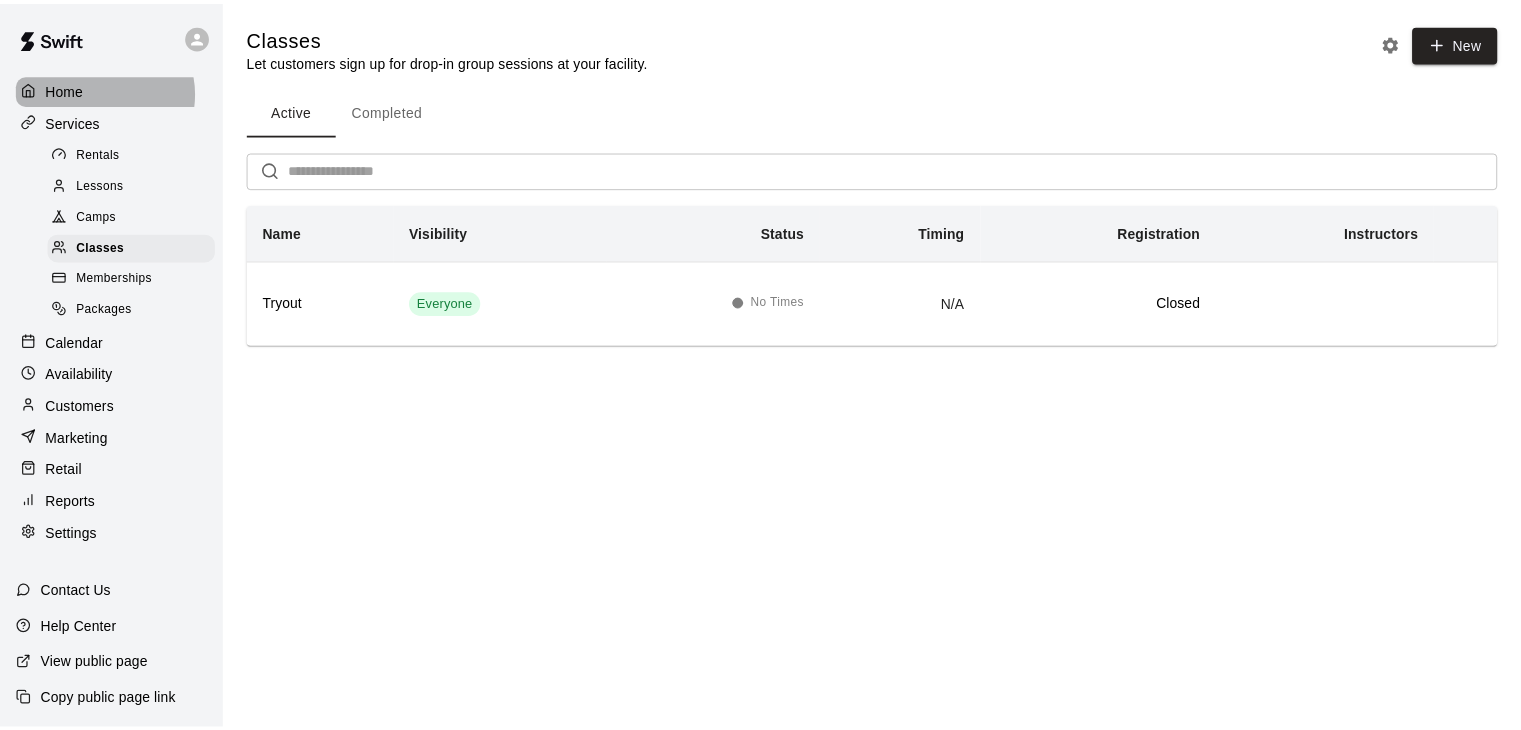 scroll, scrollTop: 0, scrollLeft: 0, axis: both 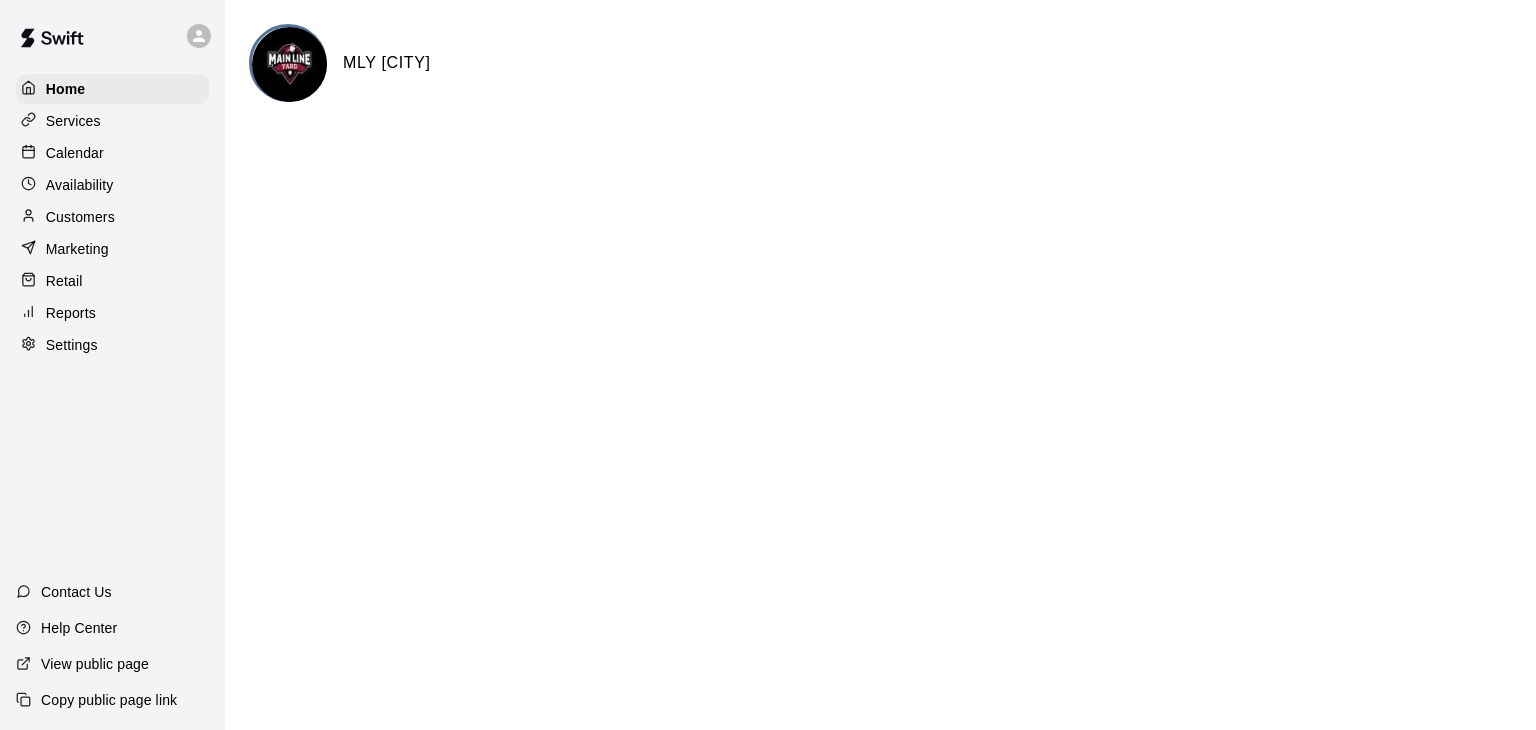 click on "Calendar" at bounding box center (75, 153) 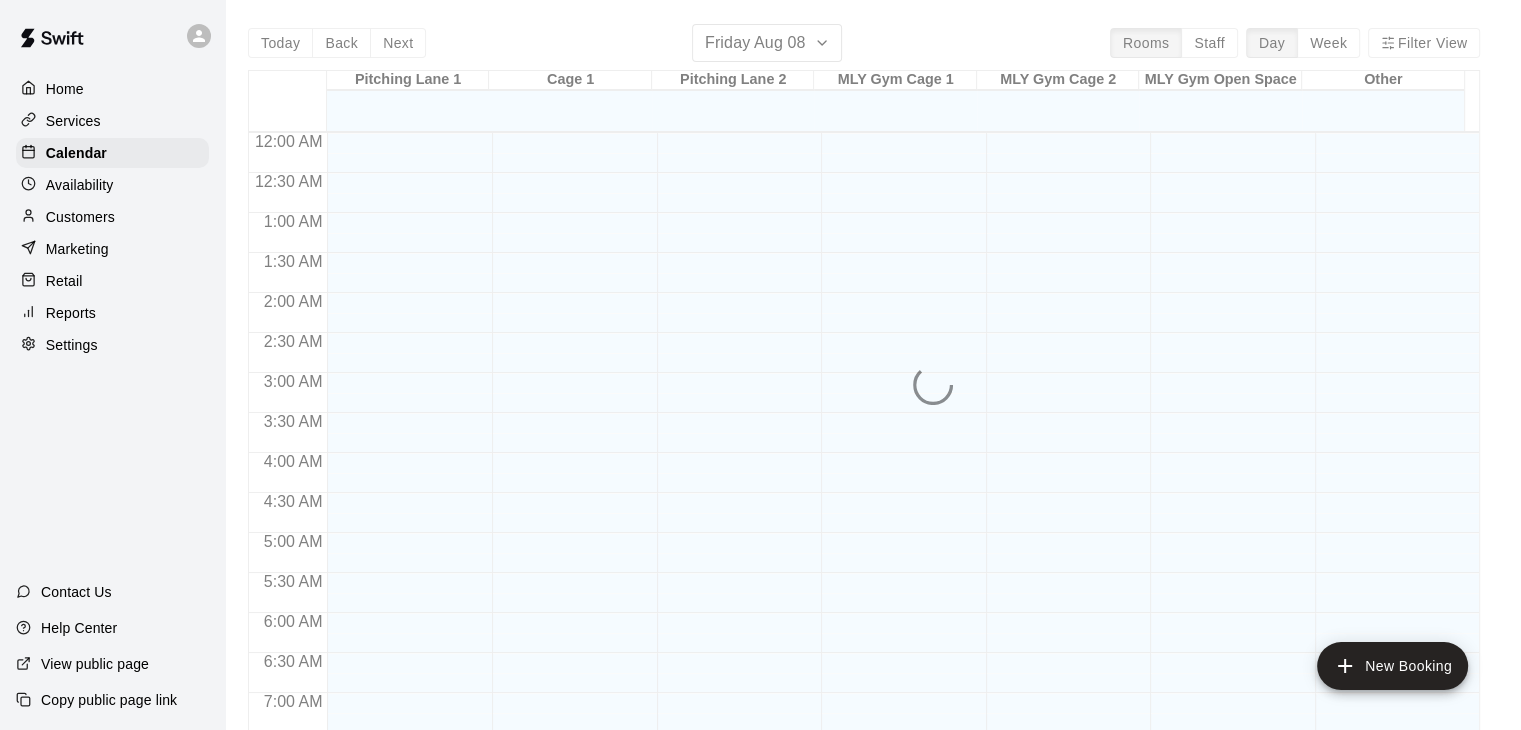 scroll, scrollTop: 1140, scrollLeft: 0, axis: vertical 